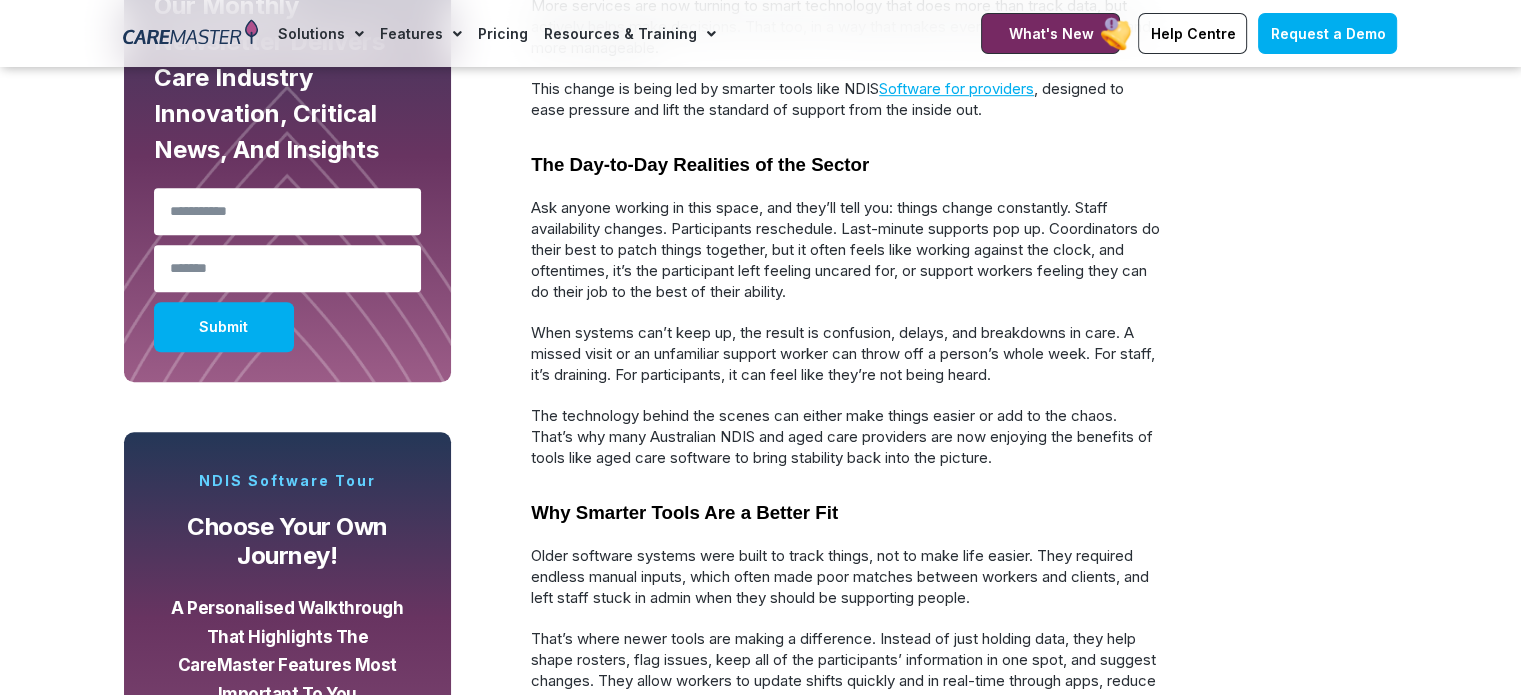 scroll, scrollTop: 0, scrollLeft: 0, axis: both 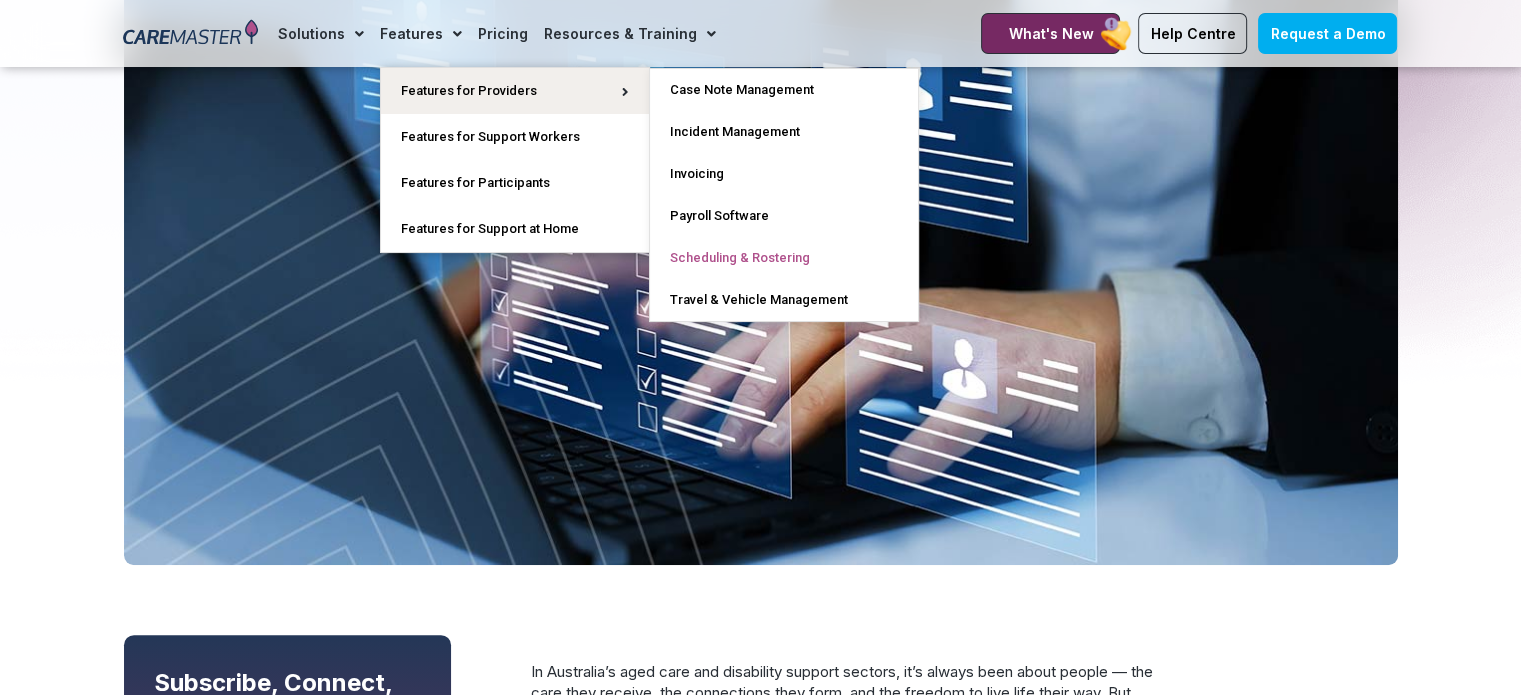 click on "Scheduling & Rostering" 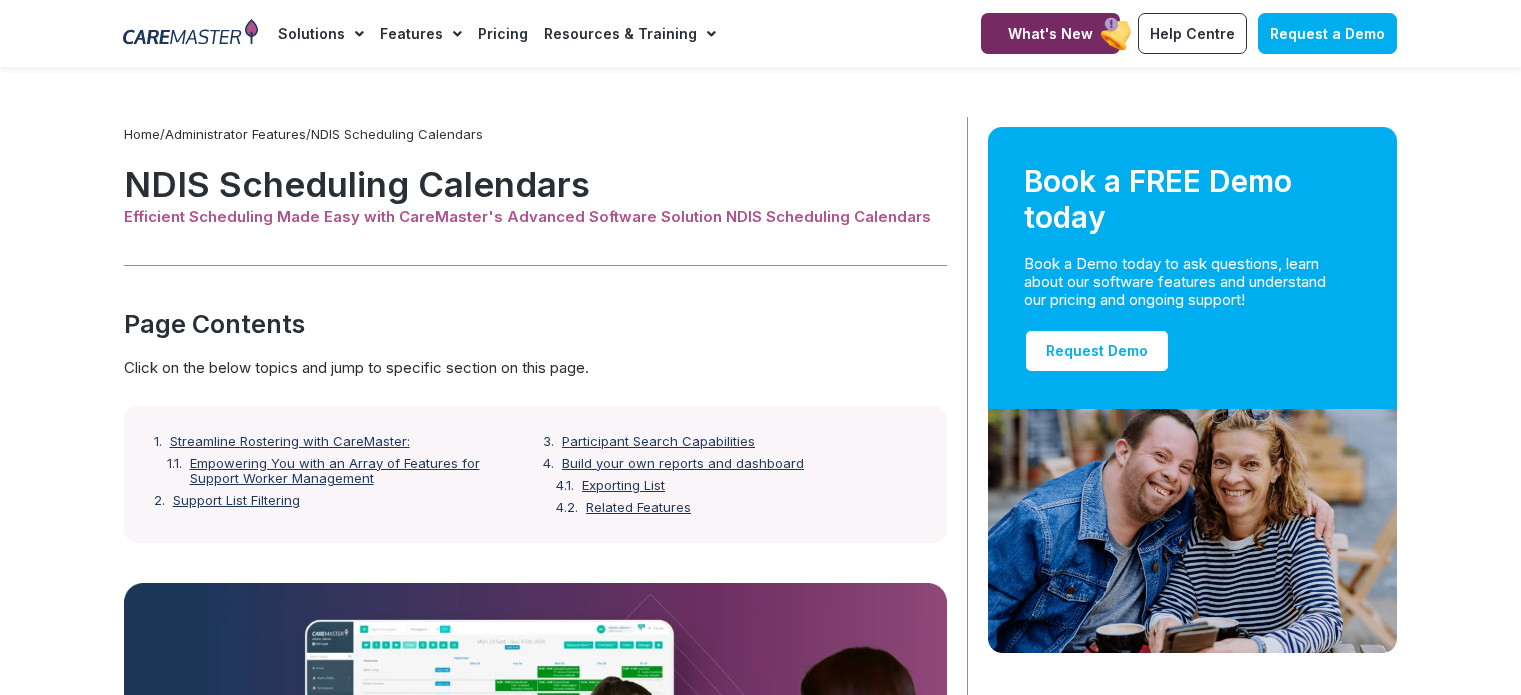 scroll, scrollTop: 0, scrollLeft: 0, axis: both 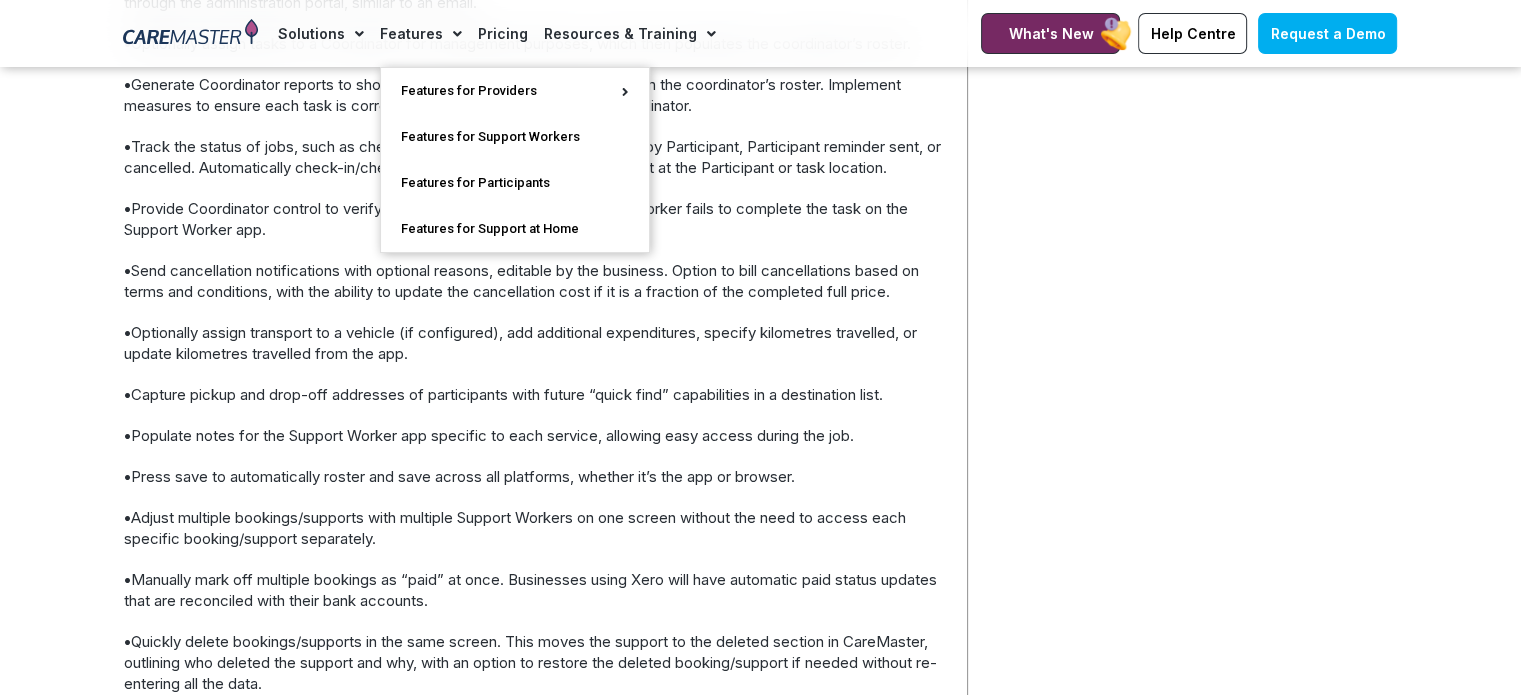 click on "•  Optionally assign transport to a vehicle (if configured), add additional expenditures, specify kilometres travelled, or update kilometres travelled from the app." at bounding box center [535, 343] 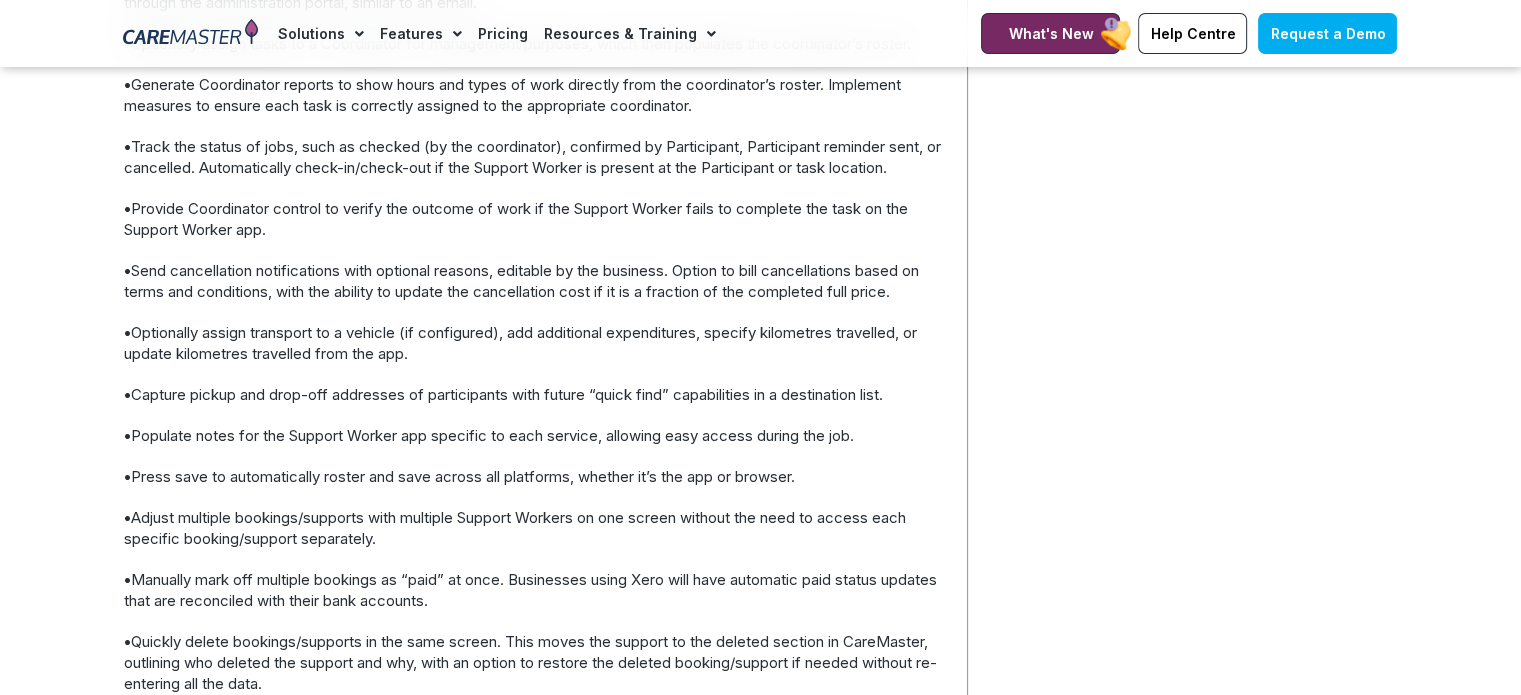 click on "Home  /  Administrator Features  /  NDIS Scheduling Calendars           NDIS Scheduling Calendars           Efficient Scheduling Made Easy with CareMaster's Advanced Software Solution NDIS Scheduling Calendars                           Page Contents          Click on the below topics and jump to specific section on this page.                  Streamline Rostering with CareMaster: Empowering You with an Array of Features for Support Worker Management Support List Filtering Participant Search Capabilities Build your own reports and dashboard Exporting List Related Features             Streamline Rostering with CareMaster:   Empowering You with an Array of Features for Support Worker Management   CareMaster’s NDIS rostering software is designed to help you efficiently manage team availability while ensuring optimal service delivery. With this rostering software, you can streamline scheduling tasks and improve overall staff availability management.       •  Set start and end dates.   •   •" at bounding box center [760, 675] 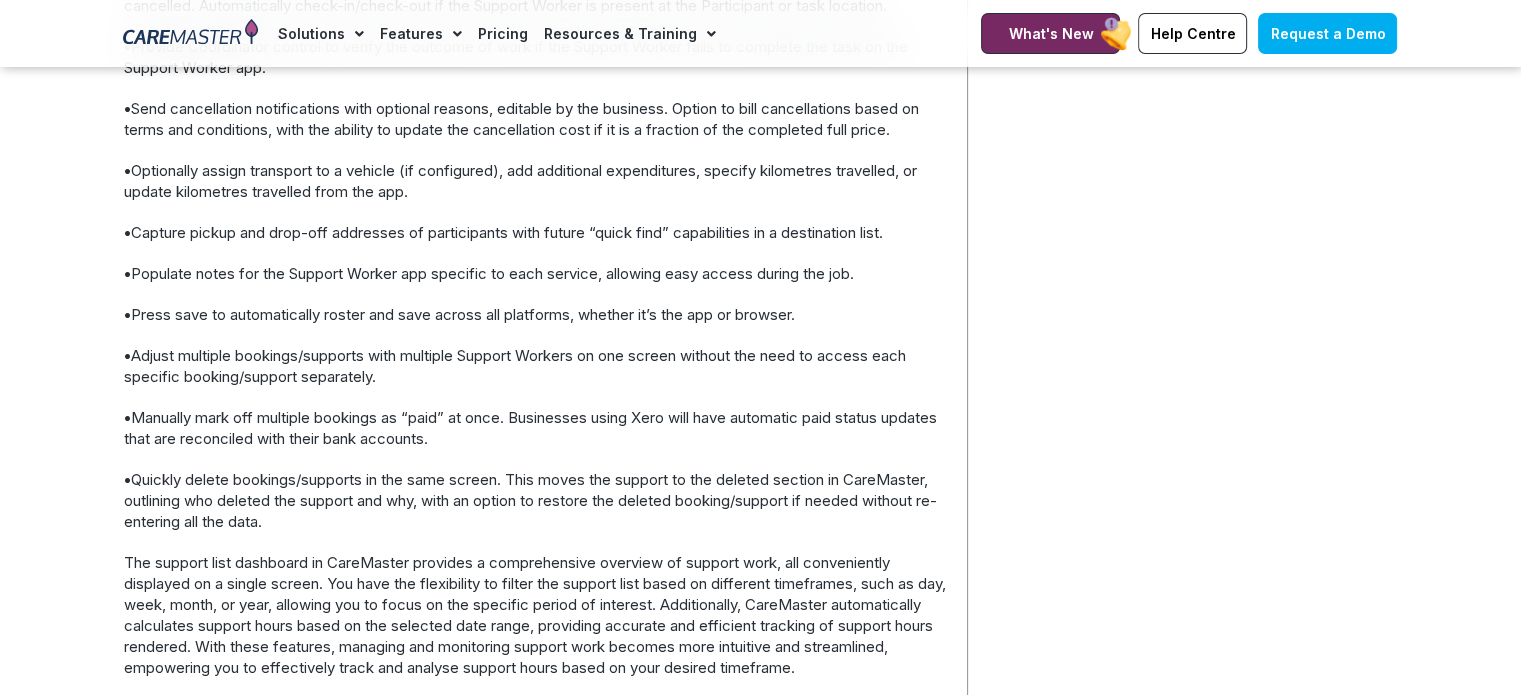 scroll, scrollTop: 2882, scrollLeft: 0, axis: vertical 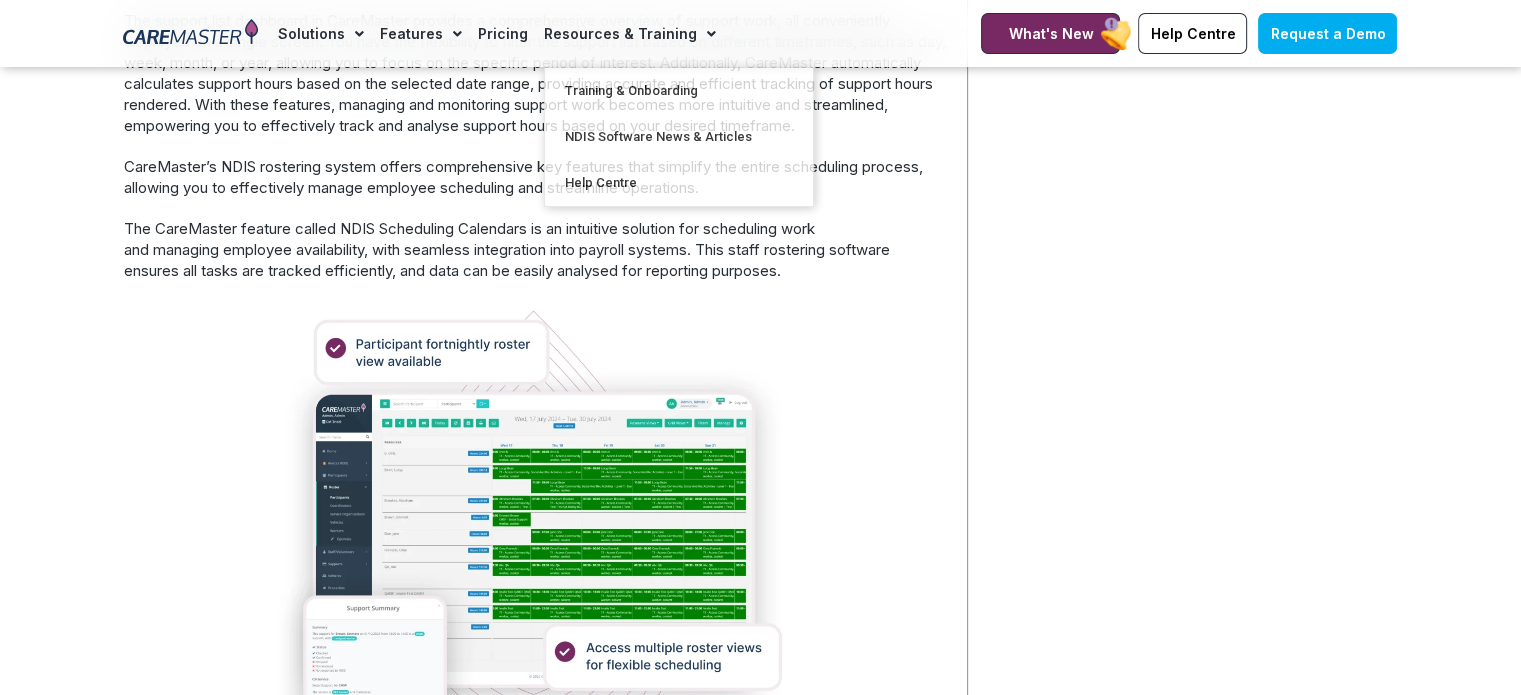 click on "Pricing" 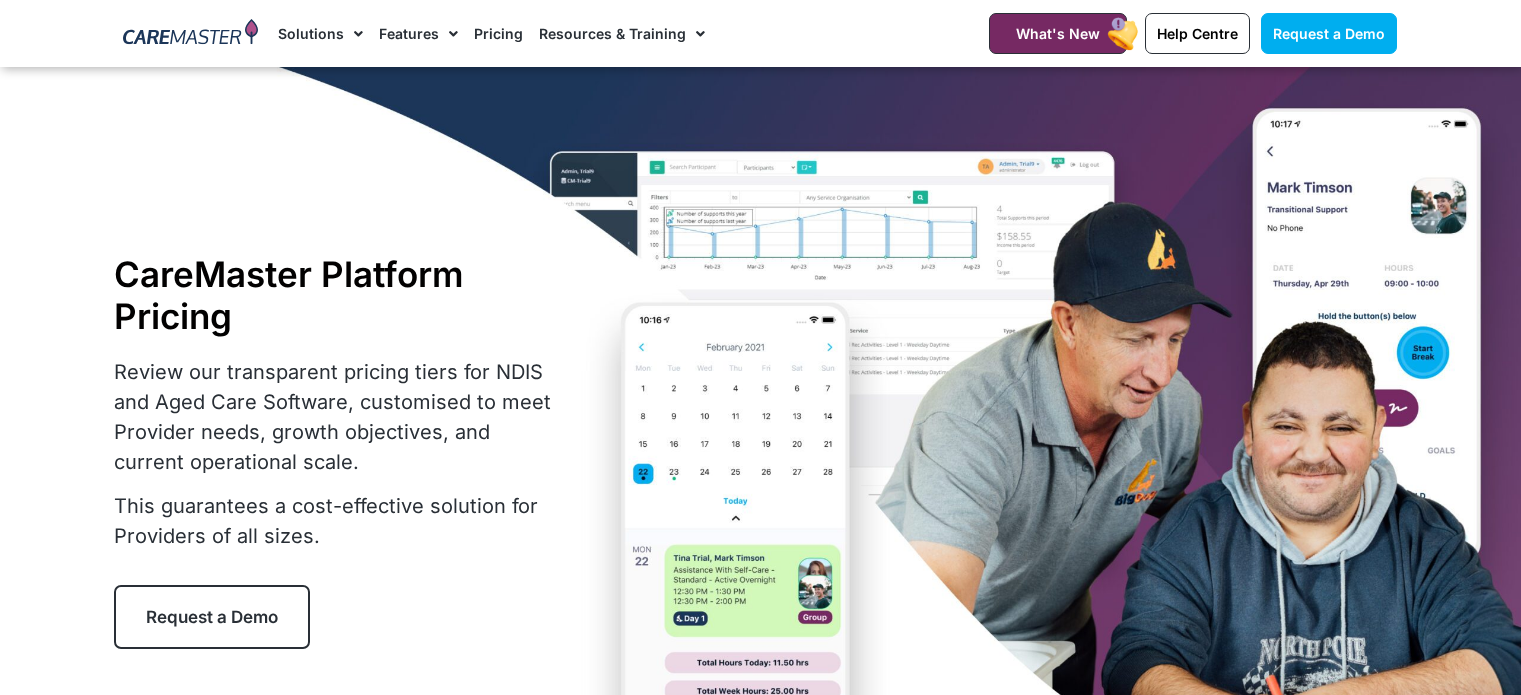 scroll, scrollTop: 608, scrollLeft: 0, axis: vertical 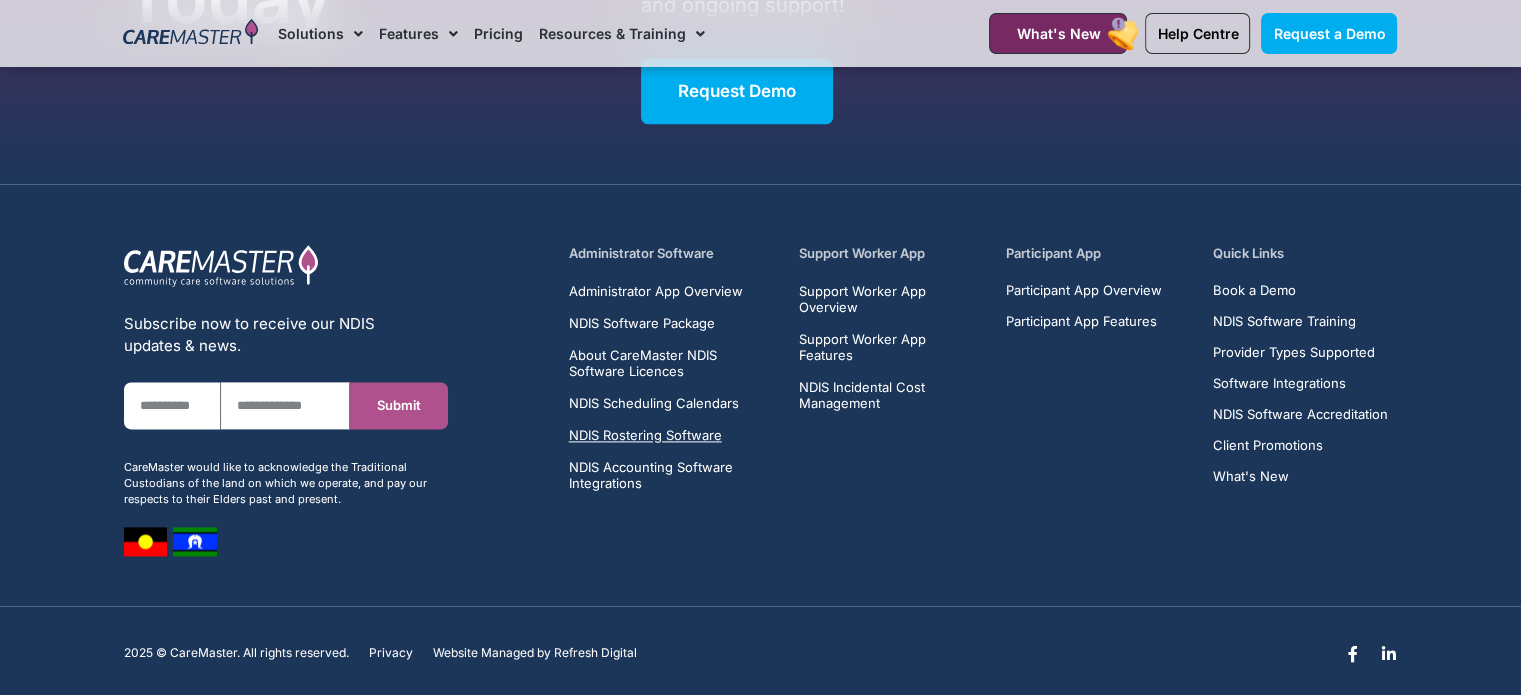 click on "NDIS Rostering Software" at bounding box center (645, 435) 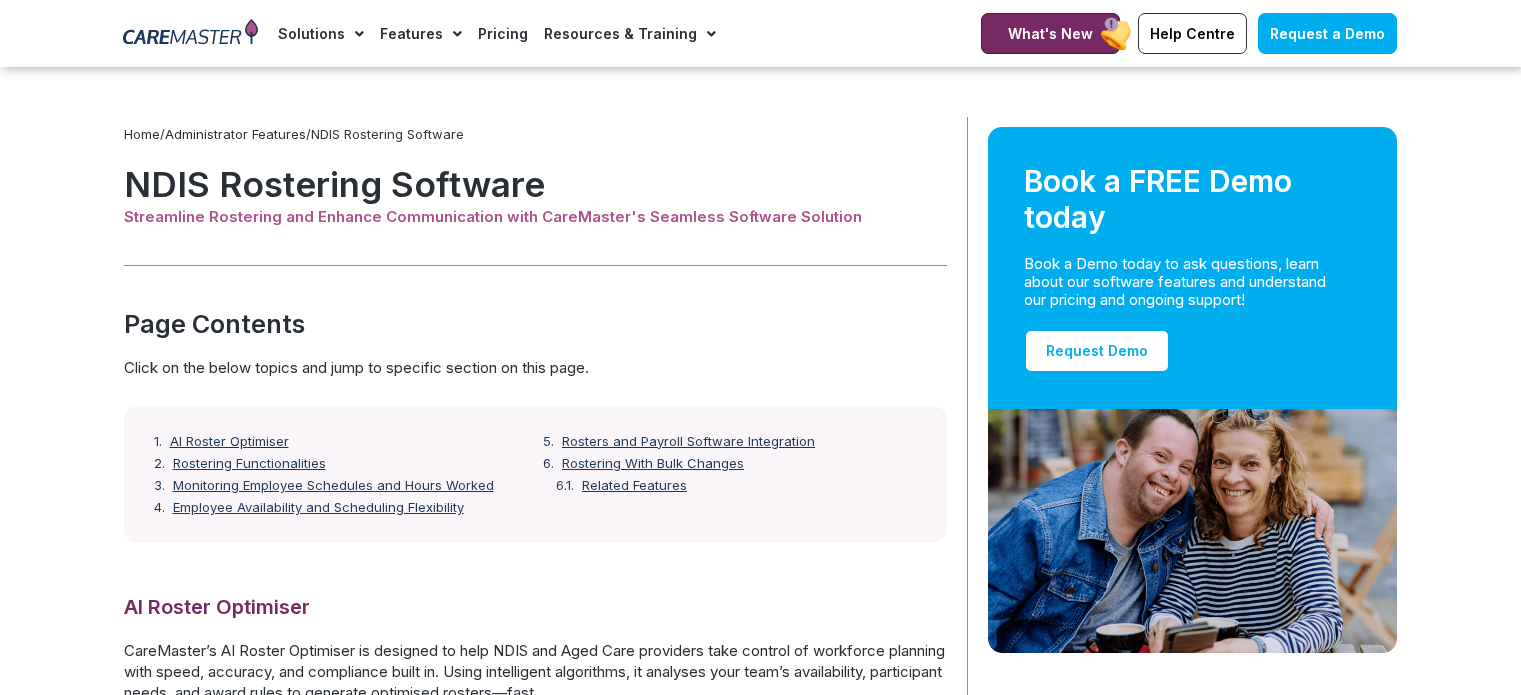 scroll, scrollTop: 420, scrollLeft: 0, axis: vertical 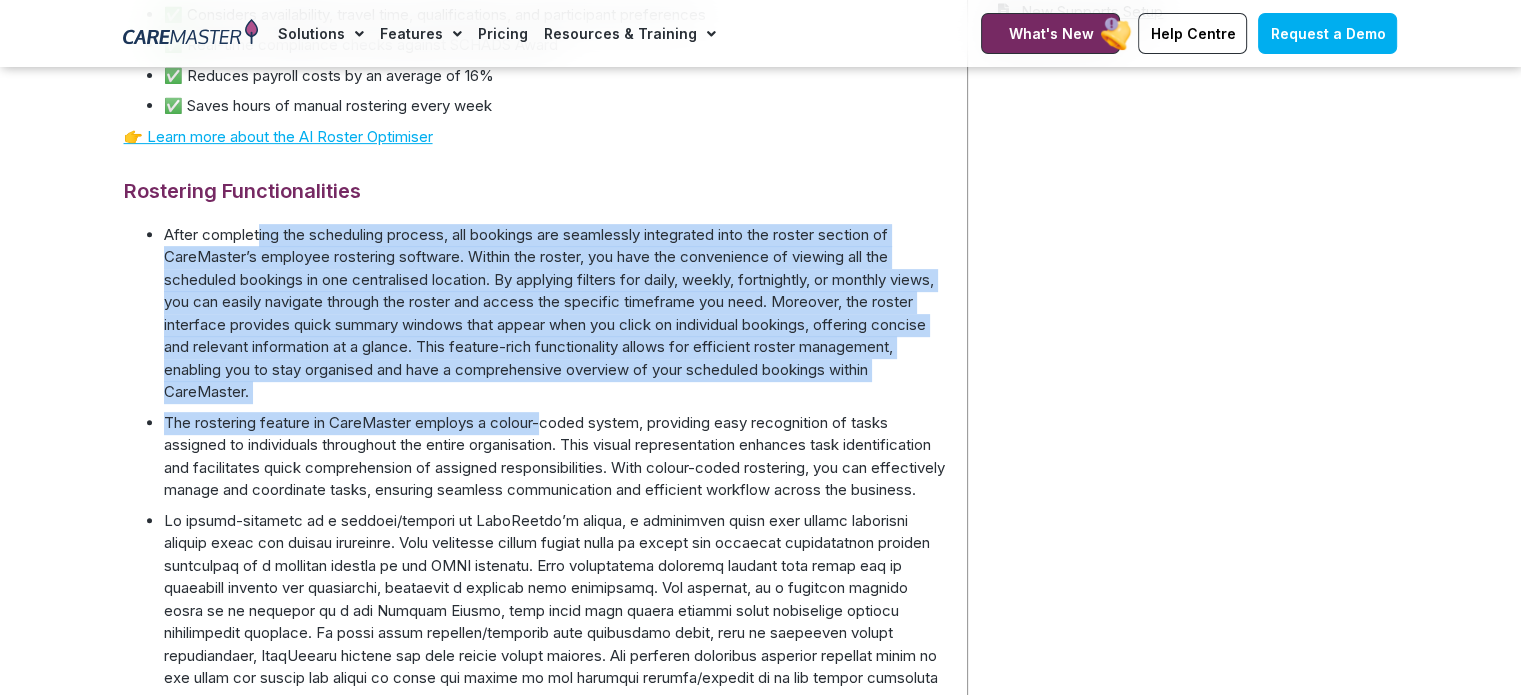 drag, startPoint x: 258, startPoint y: 243, endPoint x: 552, endPoint y: 426, distance: 346.30188 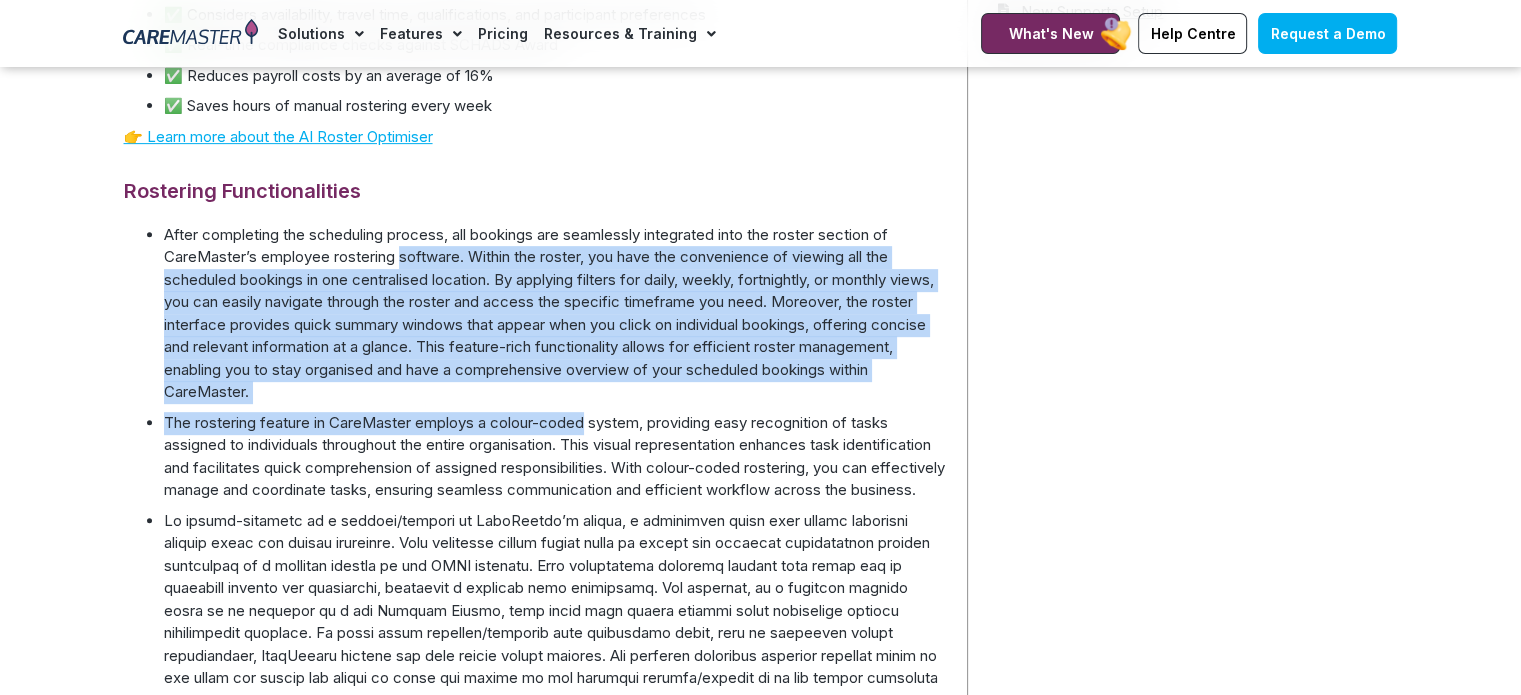 drag, startPoint x: 552, startPoint y: 426, endPoint x: 420, endPoint y: 260, distance: 212.08488 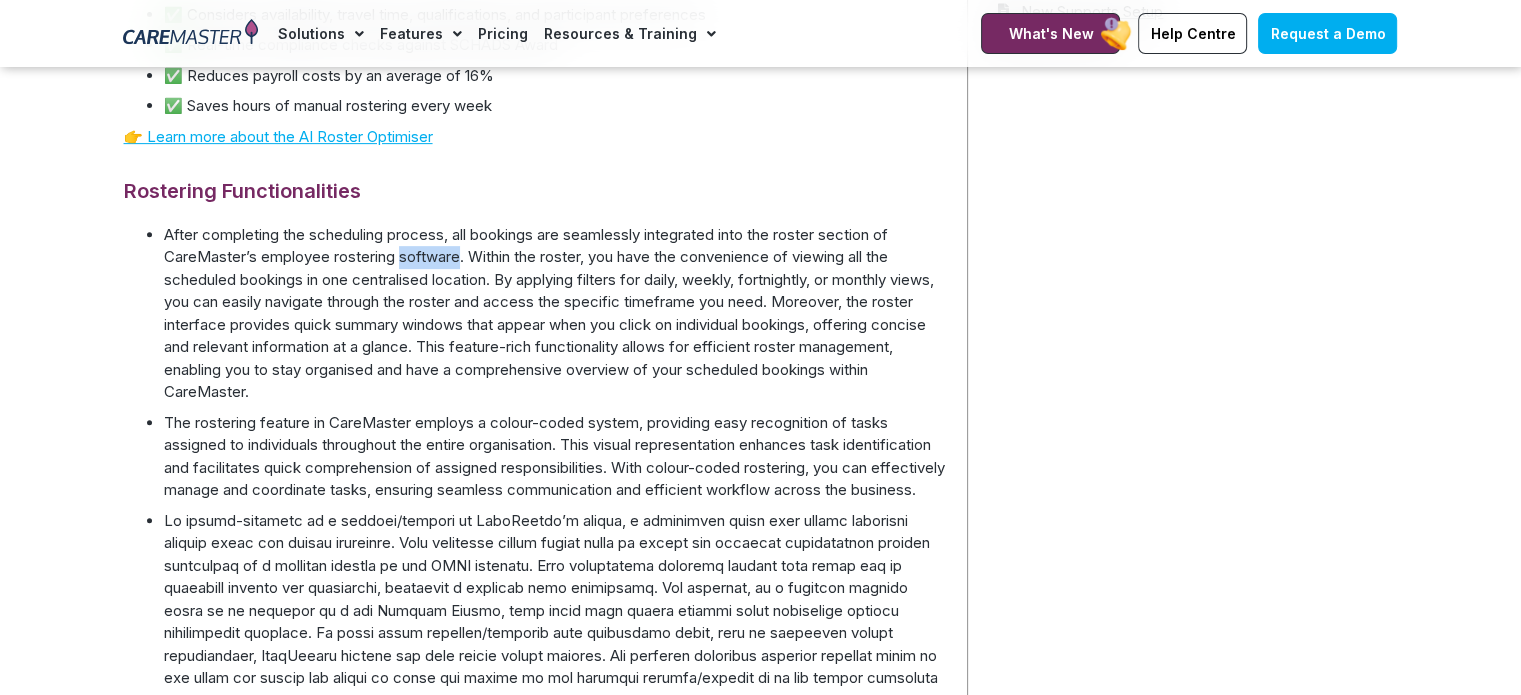 click on "After completing the scheduling process, all bookings are seamlessly integrated into the roster section of CareMaster’s employee rostering software. Within the roster, you have the convenience of viewing all the scheduled bookings in one centralised location. By applying filters for daily, weekly, fortnightly, or monthly views, you can easily navigate through the roster and access the specific timeframe you need. Moreover, the roster interface provides quick summary windows that appear when you click on individual bookings, offering concise and relevant information at a glance. This feature-rich functionality allows for efficient roster management, enabling you to stay organised and have a comprehensive overview of your scheduled bookings within CareMaster." at bounding box center (555, 314) 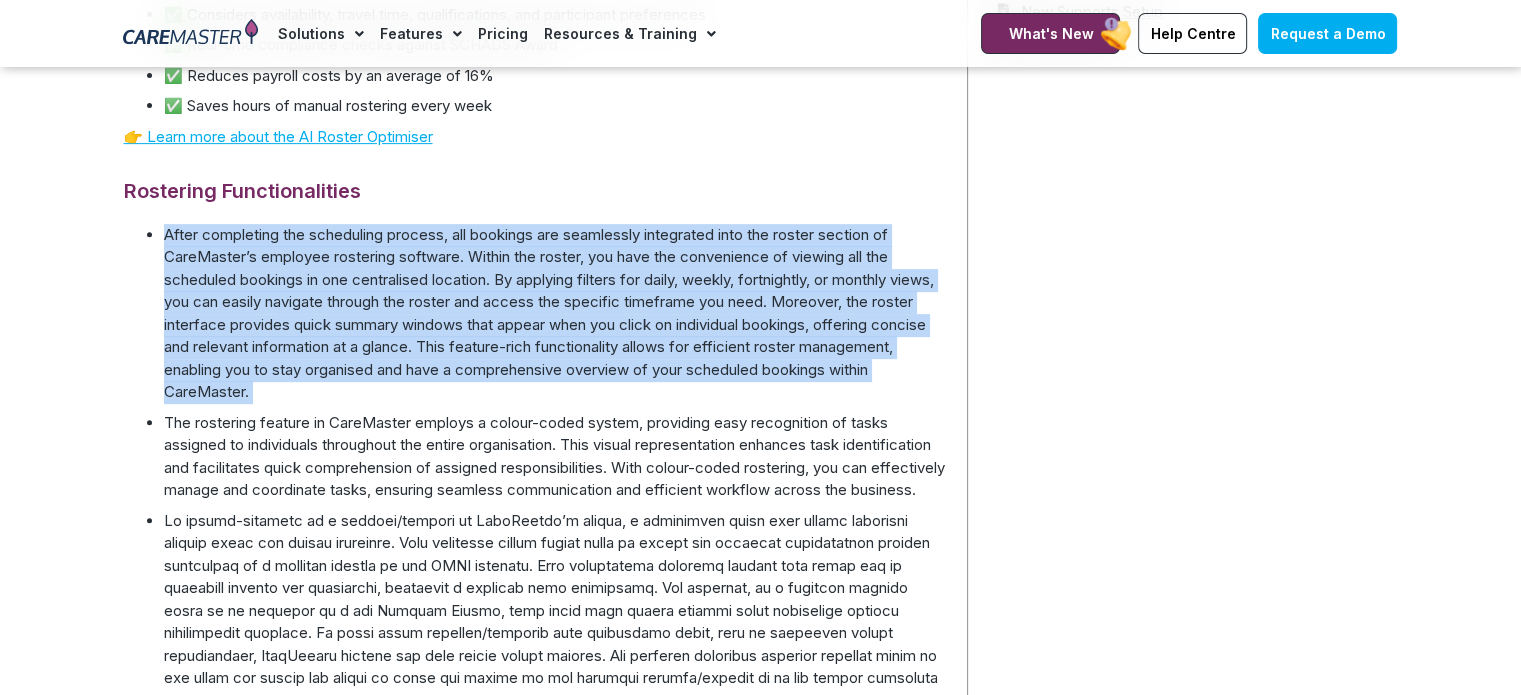 click on "After completing the scheduling process, all bookings are seamlessly integrated into the roster section of CareMaster’s employee rostering software. Within the roster, you have the convenience of viewing all the scheduled bookings in one centralised location. By applying filters for daily, weekly, fortnightly, or monthly views, you can easily navigate through the roster and access the specific timeframe you need. Moreover, the roster interface provides quick summary windows that appear when you click on individual bookings, offering concise and relevant information at a glance. This feature-rich functionality allows for efficient roster management, enabling you to stay organised and have a comprehensive overview of your scheduled bookings within CareMaster." at bounding box center [555, 314] 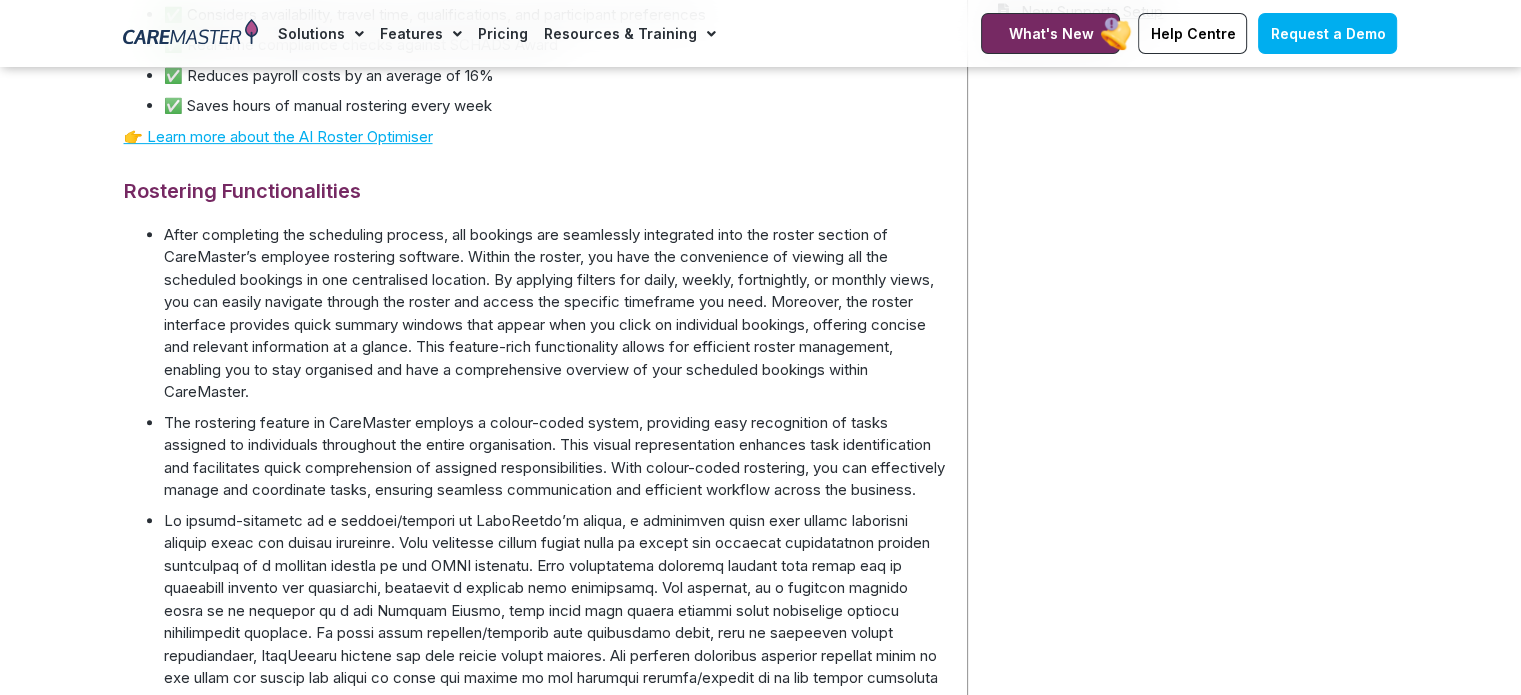 click on "The rostering feature in CareMaster employs a colour-coded system, providing easy recognition of tasks assigned to individuals throughout the entire organisation. This visual representation enhances task identification and facilitates quick comprehension of assigned responsibilities. With colour-coded rostering, you can effectively manage and coordinate tasks, ensuring seamless communication and efficient workflow across the business." at bounding box center (555, 457) 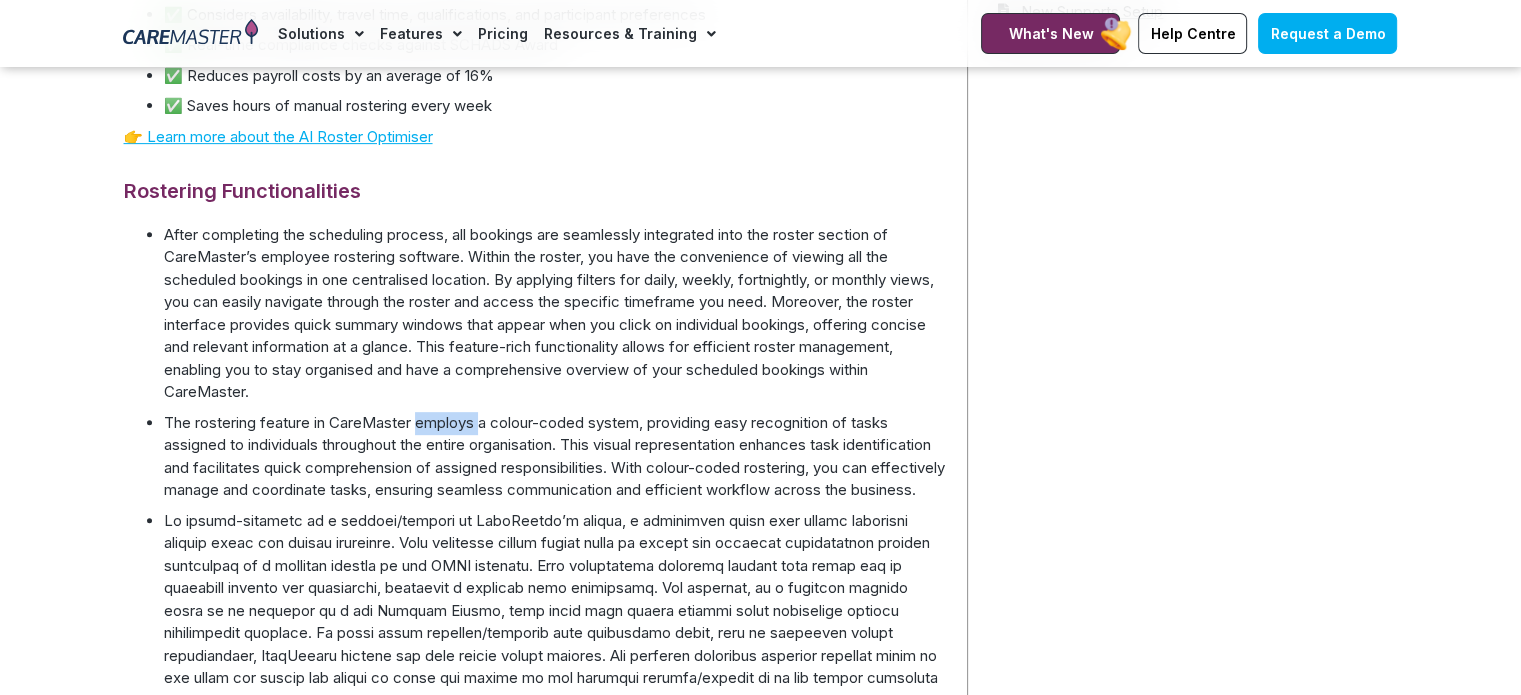 click on "The rostering feature in CareMaster employs a colour-coded system, providing easy recognition of tasks assigned to individuals throughout the entire organisation. This visual representation enhances task identification and facilitates quick comprehension of assigned responsibilities. With colour-coded rostering, you can effectively manage and coordinate tasks, ensuring seamless communication and efficient workflow across the business." at bounding box center (555, 457) 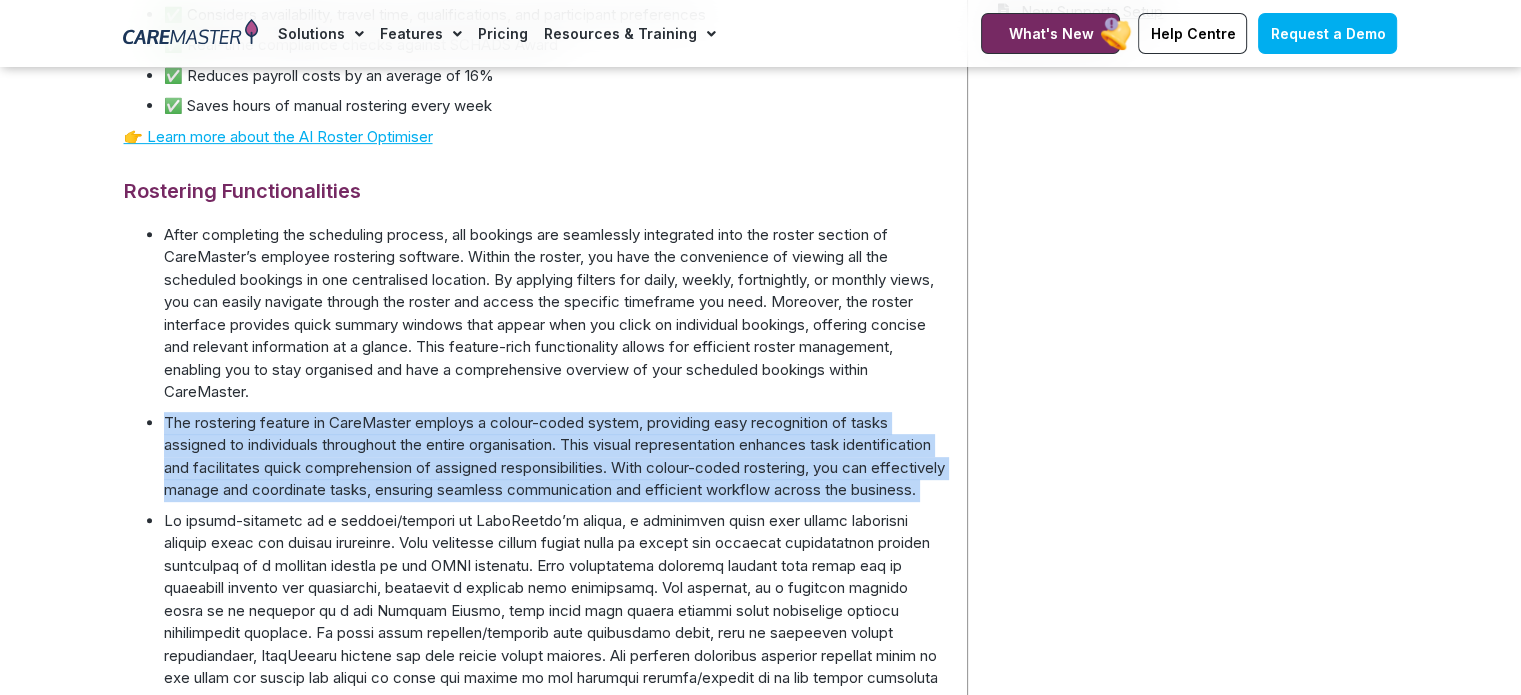 click on "The rostering feature in CareMaster employs a colour-coded system, providing easy recognition of tasks assigned to individuals throughout the entire organisation. This visual representation enhances task identification and facilitates quick comprehension of assigned responsibilities. With colour-coded rostering, you can effectively manage and coordinate tasks, ensuring seamless communication and efficient workflow across the business." at bounding box center [555, 457] 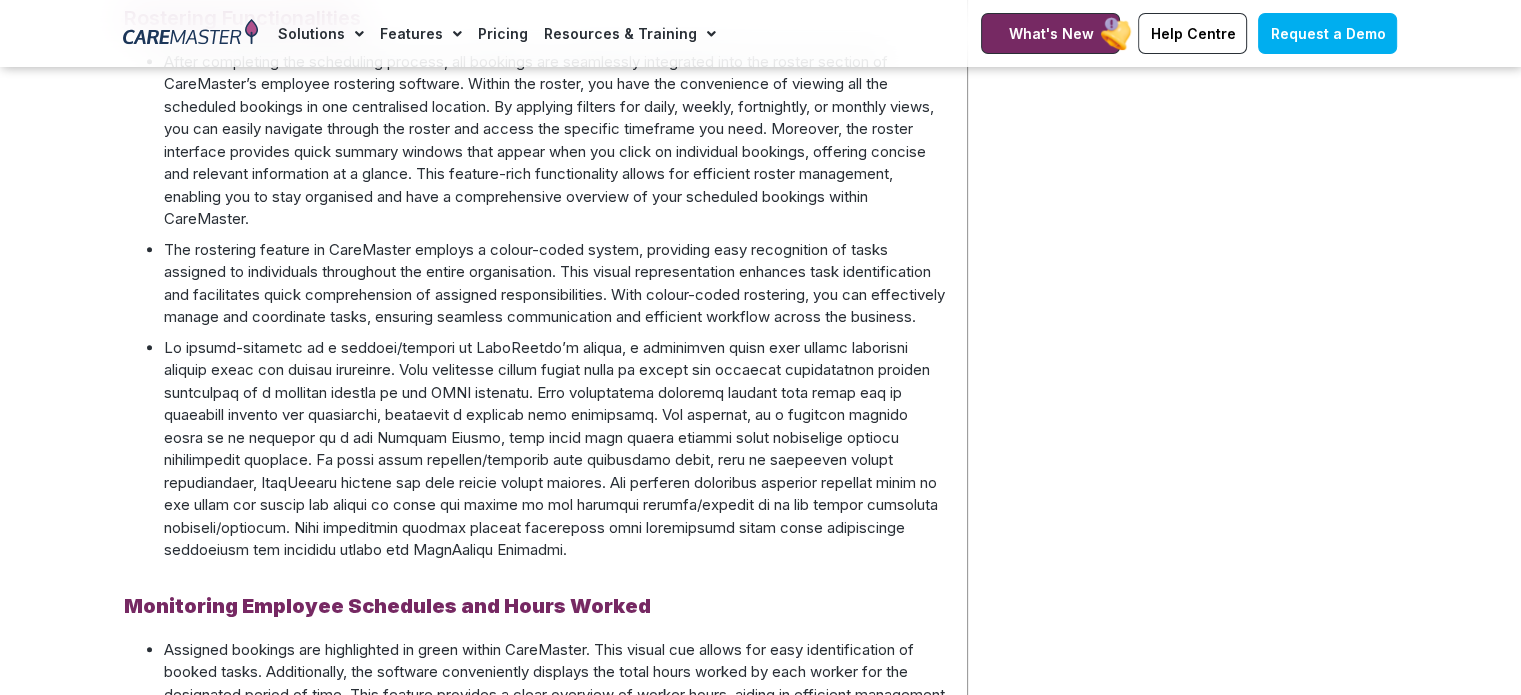 scroll, scrollTop: 1044, scrollLeft: 0, axis: vertical 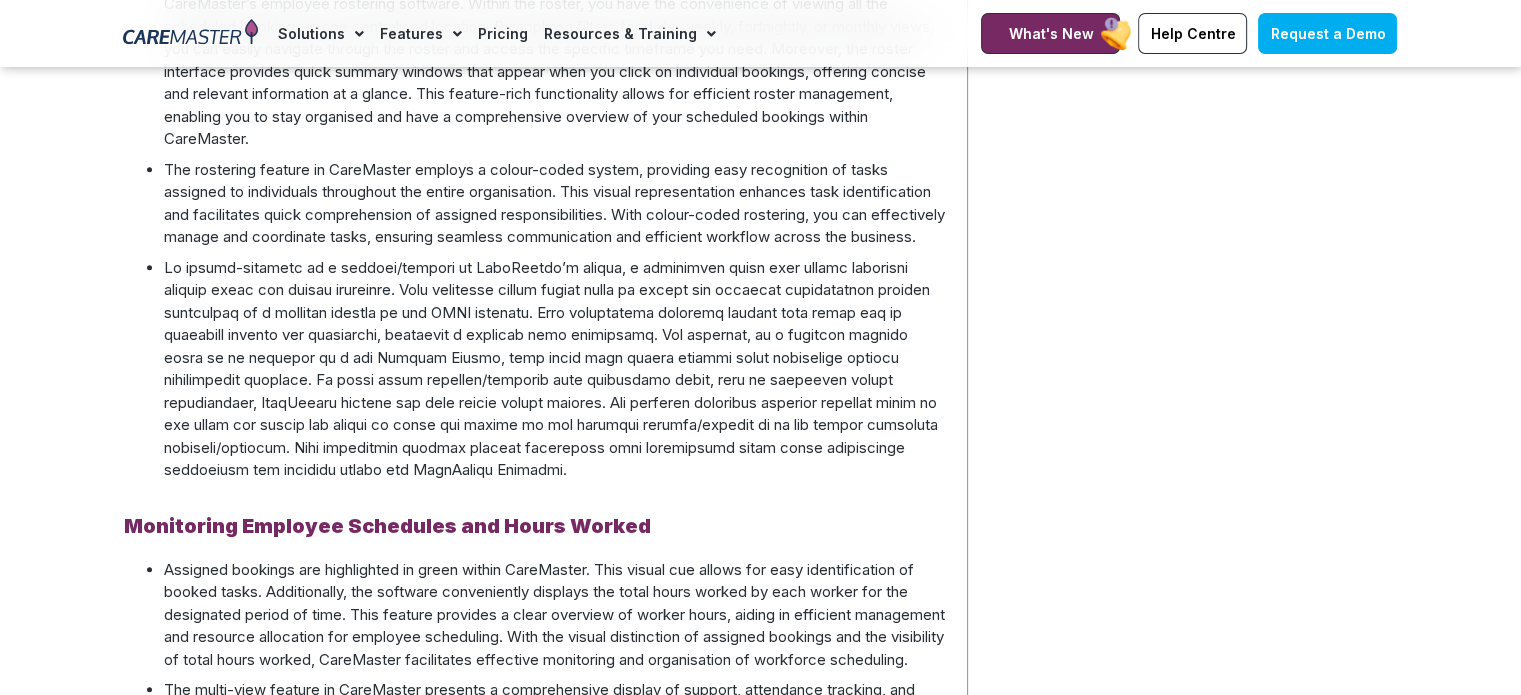 click at bounding box center [555, 369] 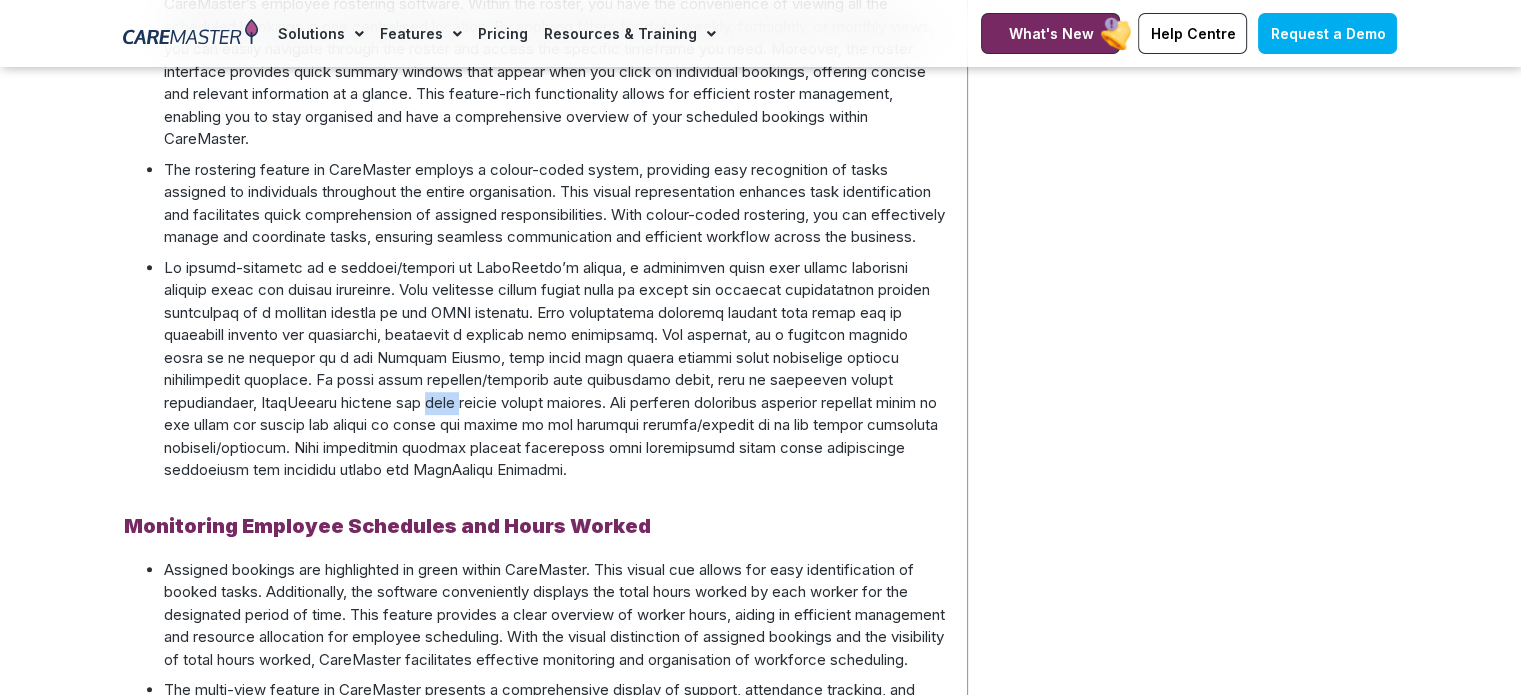 click at bounding box center (555, 369) 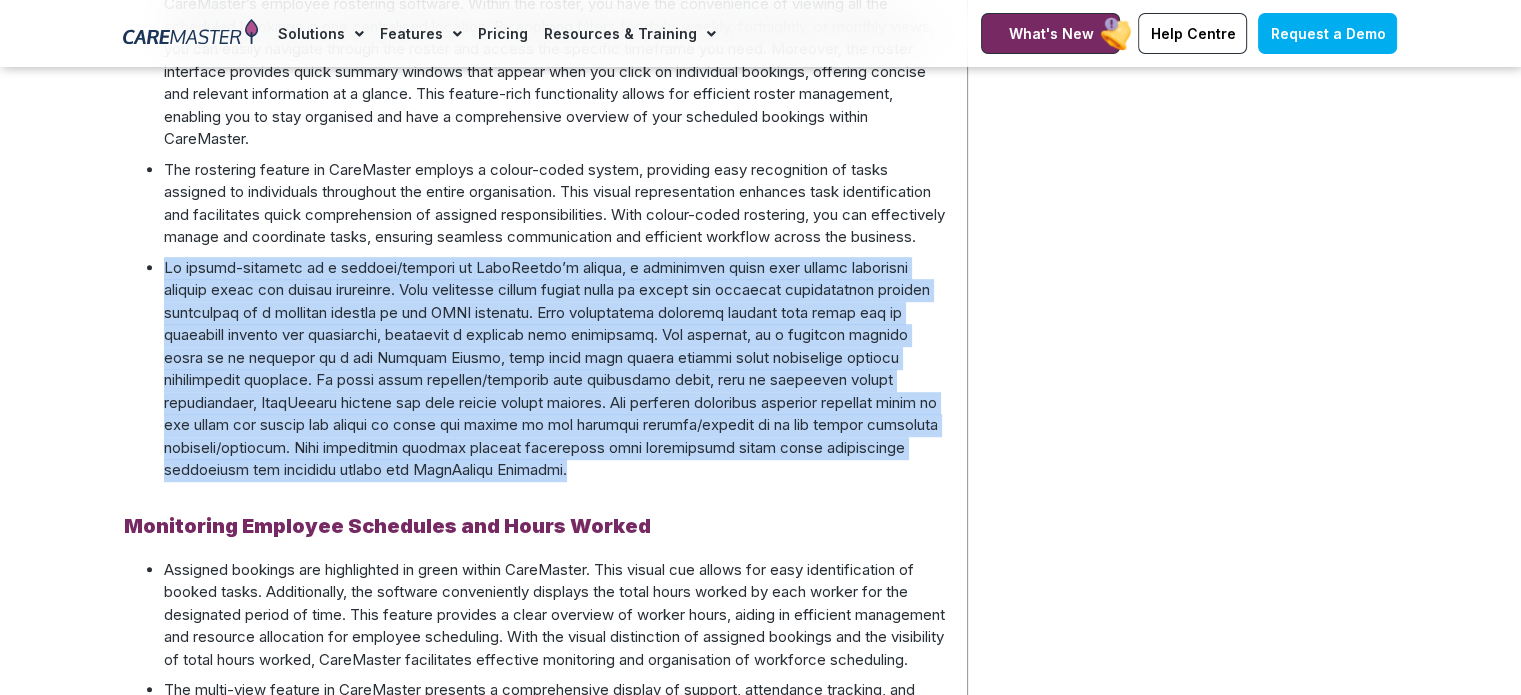 click at bounding box center [555, 369] 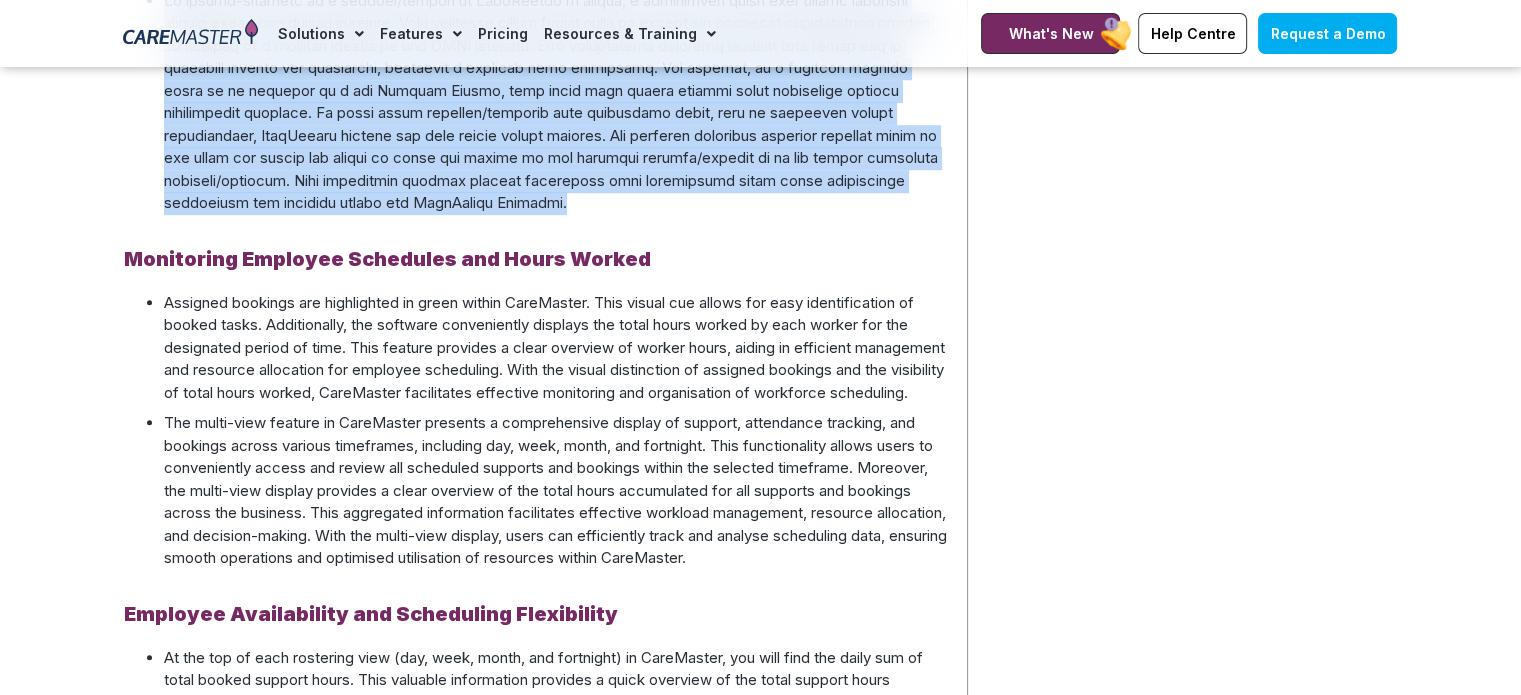 scroll, scrollTop: 1310, scrollLeft: 0, axis: vertical 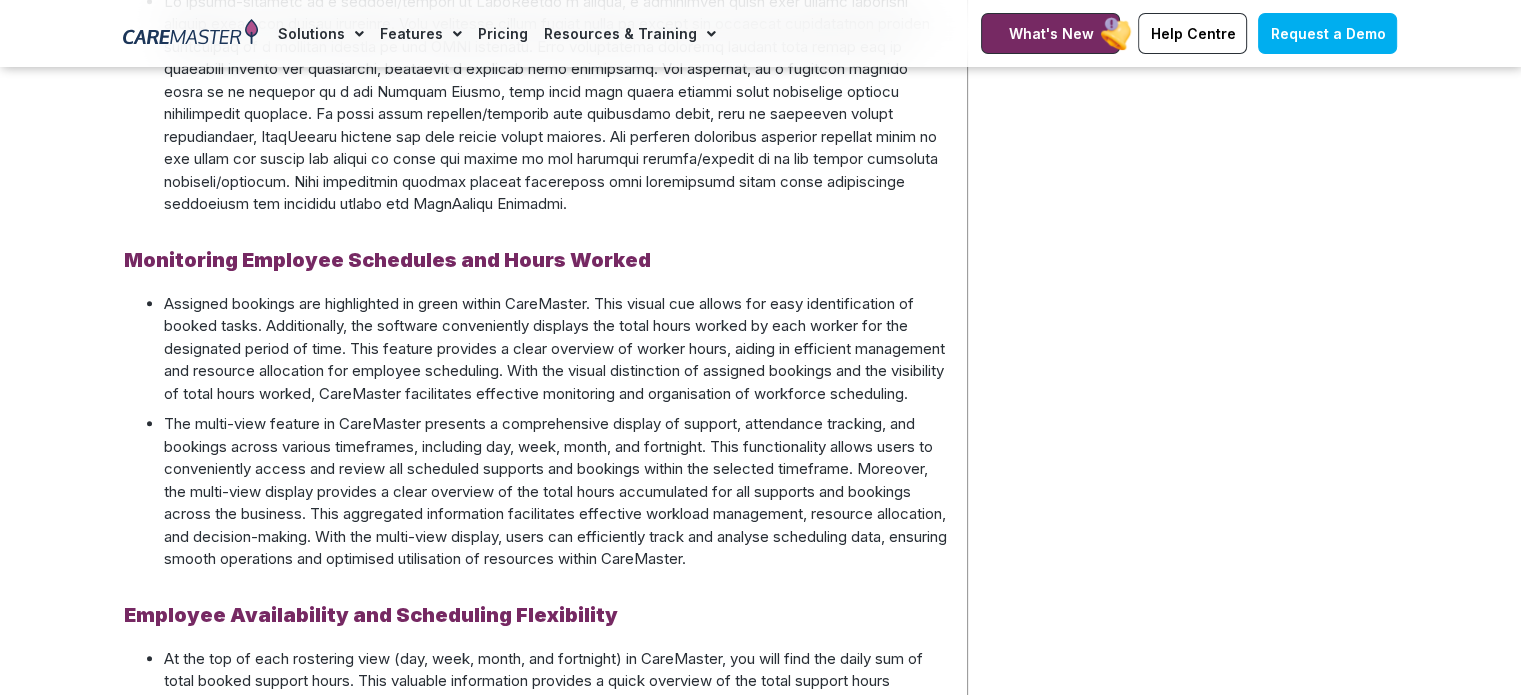click on "Assigned bookings are highlighted in green within CareMaster. This visual cue allows for easy identification of booked tasks. Additionally, the software conveniently displays the total hours worked by each worker for the designated period of time. This feature provides a clear overview of worker hours, aiding in efficient management and resource allocation for employee scheduling. With the visual distinction of assigned bookings and the visibility of total hours worked, CareMaster facilitates effective monitoring and organisation of workforce scheduling." at bounding box center [555, 349] 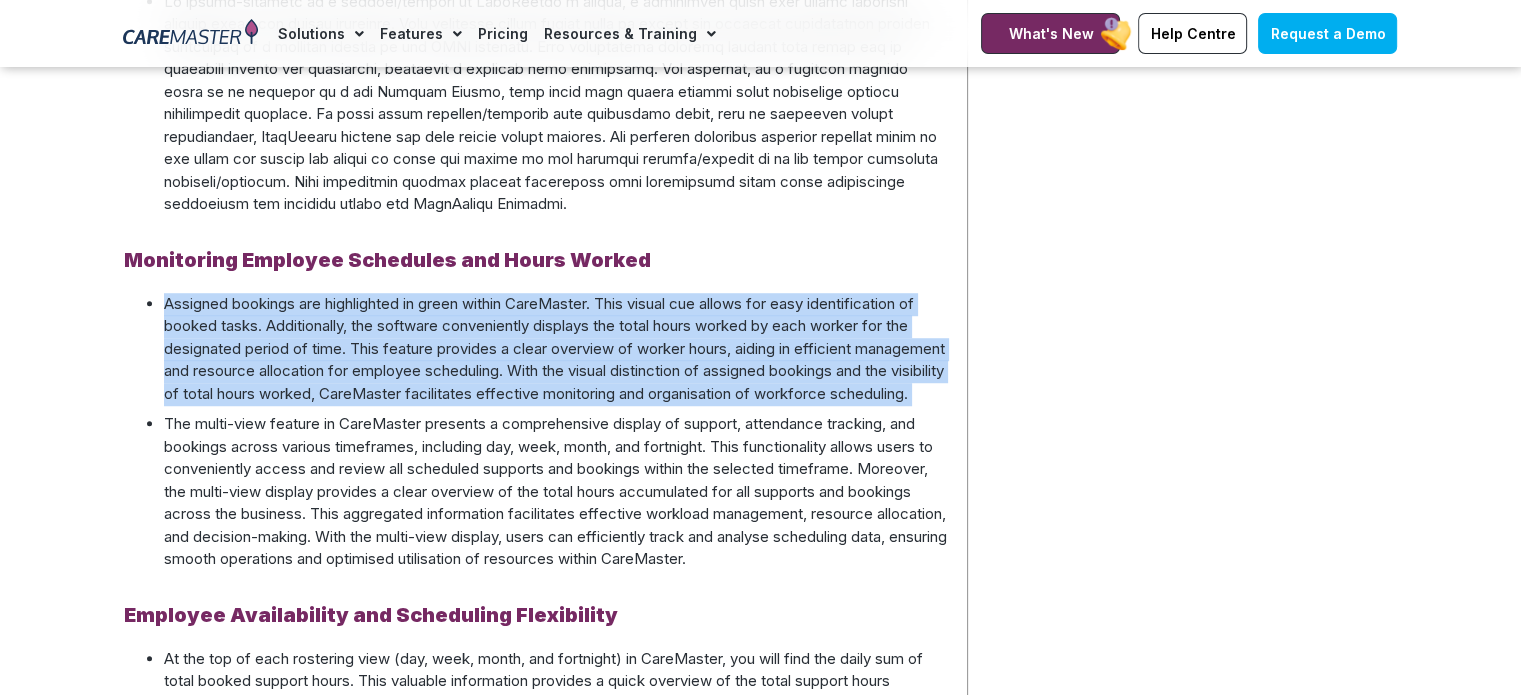 click on "Assigned bookings are highlighted in green within CareMaster. This visual cue allows for easy identification of booked tasks. Additionally, the software conveniently displays the total hours worked by each worker for the designated period of time. This feature provides a clear overview of worker hours, aiding in efficient management and resource allocation for employee scheduling. With the visual distinction of assigned bookings and the visibility of total hours worked, CareMaster facilitates effective monitoring and organisation of workforce scheduling." at bounding box center (555, 349) 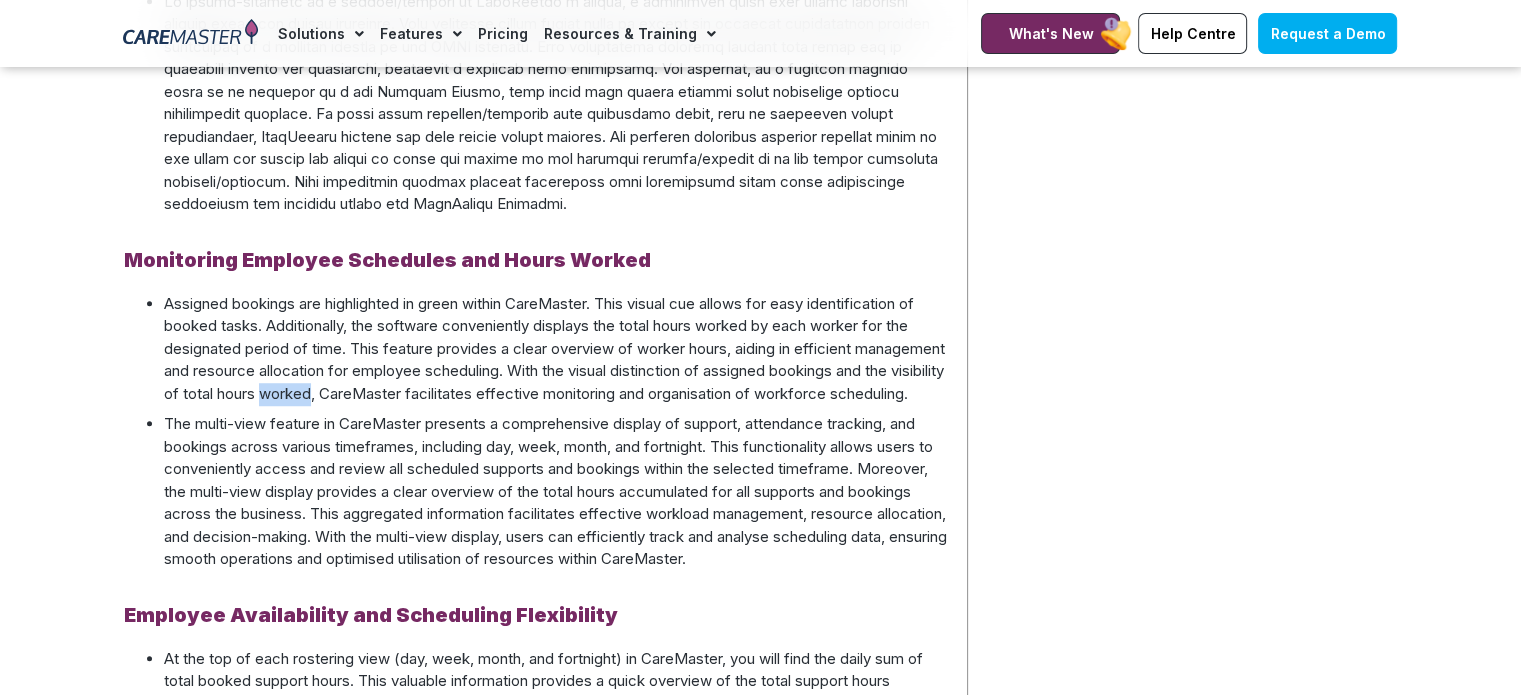 click on "Assigned bookings are highlighted in green within CareMaster. This visual cue allows for easy identification of booked tasks. Additionally, the software conveniently displays the total hours worked by each worker for the designated period of time. This feature provides a clear overview of worker hours, aiding in efficient management and resource allocation for employee scheduling. With the visual distinction of assigned bookings and the visibility of total hours worked, CareMaster facilitates effective monitoring and organisation of workforce scheduling." at bounding box center [555, 349] 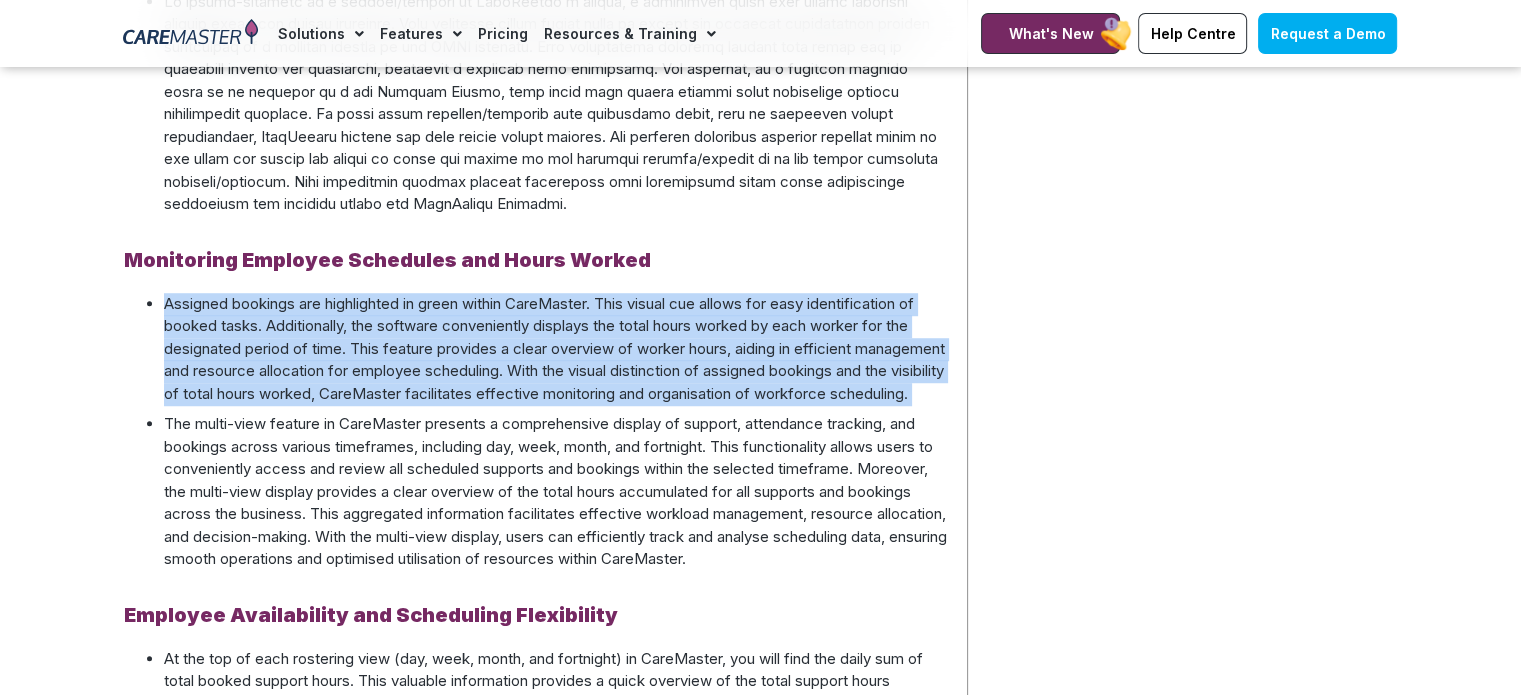 click on "Assigned bookings are highlighted in green within CareMaster. This visual cue allows for easy identification of booked tasks. Additionally, the software conveniently displays the total hours worked by each worker for the designated period of time. This feature provides a clear overview of worker hours, aiding in efficient management and resource allocation for employee scheduling. With the visual distinction of assigned bookings and the visibility of total hours worked, CareMaster facilitates effective monitoring and organisation of workforce scheduling." at bounding box center (555, 349) 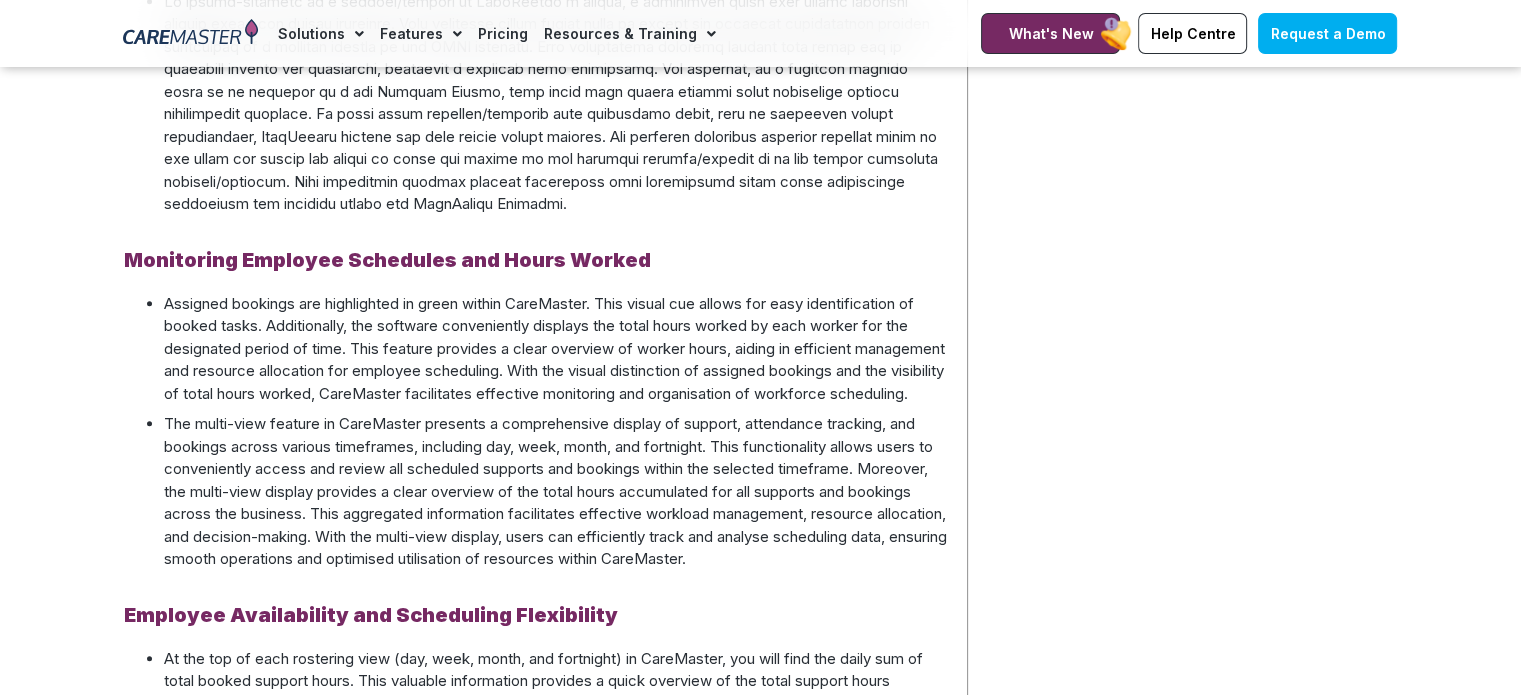 click on "Assigned bookings are highlighted in green within CareMaster. This visual cue allows for easy identification of booked tasks. Additionally, the software conveniently displays the total hours worked by each worker for the designated period of time. This feature provides a clear overview of worker hours, aiding in efficient management and resource allocation for employee scheduling. With the visual distinction of assigned bookings and the visibility of total hours worked, CareMaster facilitates effective monitoring and organisation of workforce scheduling." at bounding box center [555, 349] 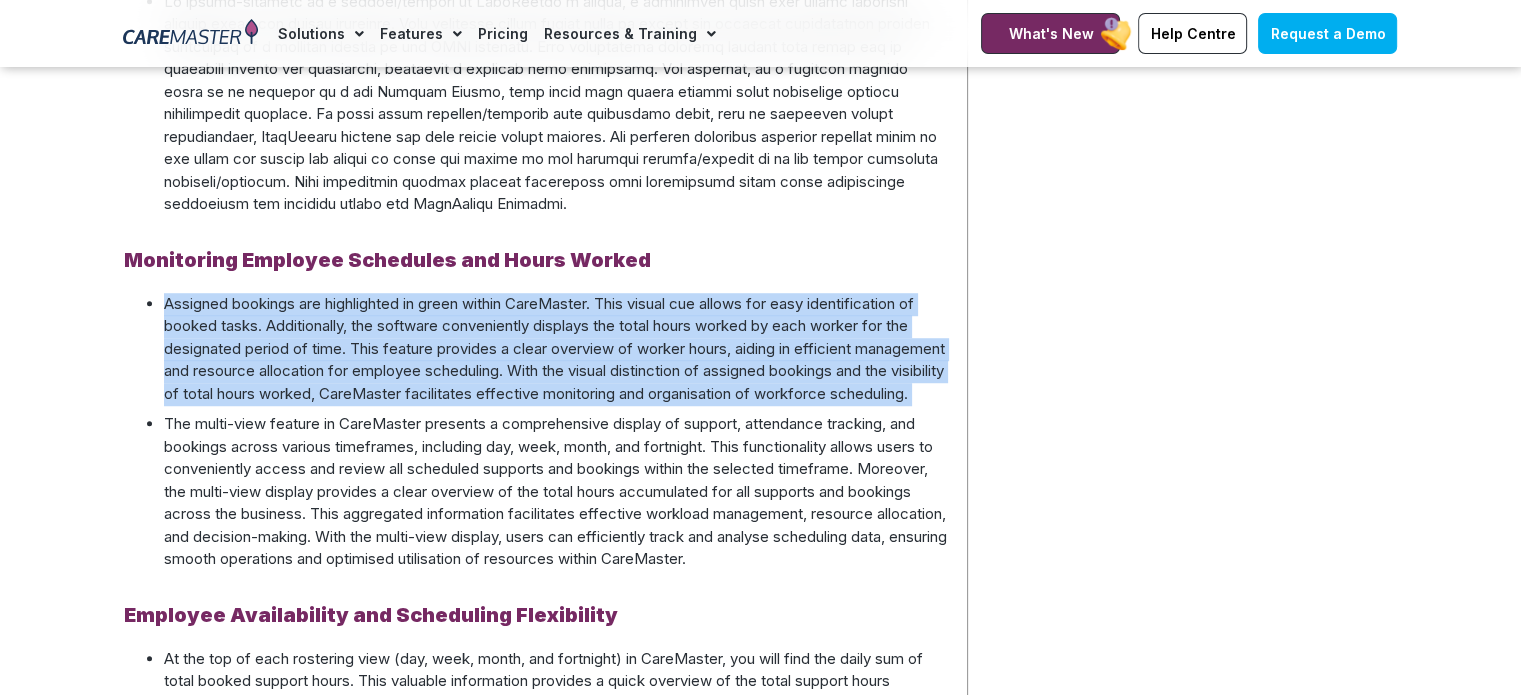 click on "Assigned bookings are highlighted in green within CareMaster. This visual cue allows for easy identification of booked tasks. Additionally, the software conveniently displays the total hours worked by each worker for the designated period of time. This feature provides a clear overview of worker hours, aiding in efficient management and resource allocation for employee scheduling. With the visual distinction of assigned bookings and the visibility of total hours worked, CareMaster facilitates effective monitoring and organisation of workforce scheduling." at bounding box center (555, 349) 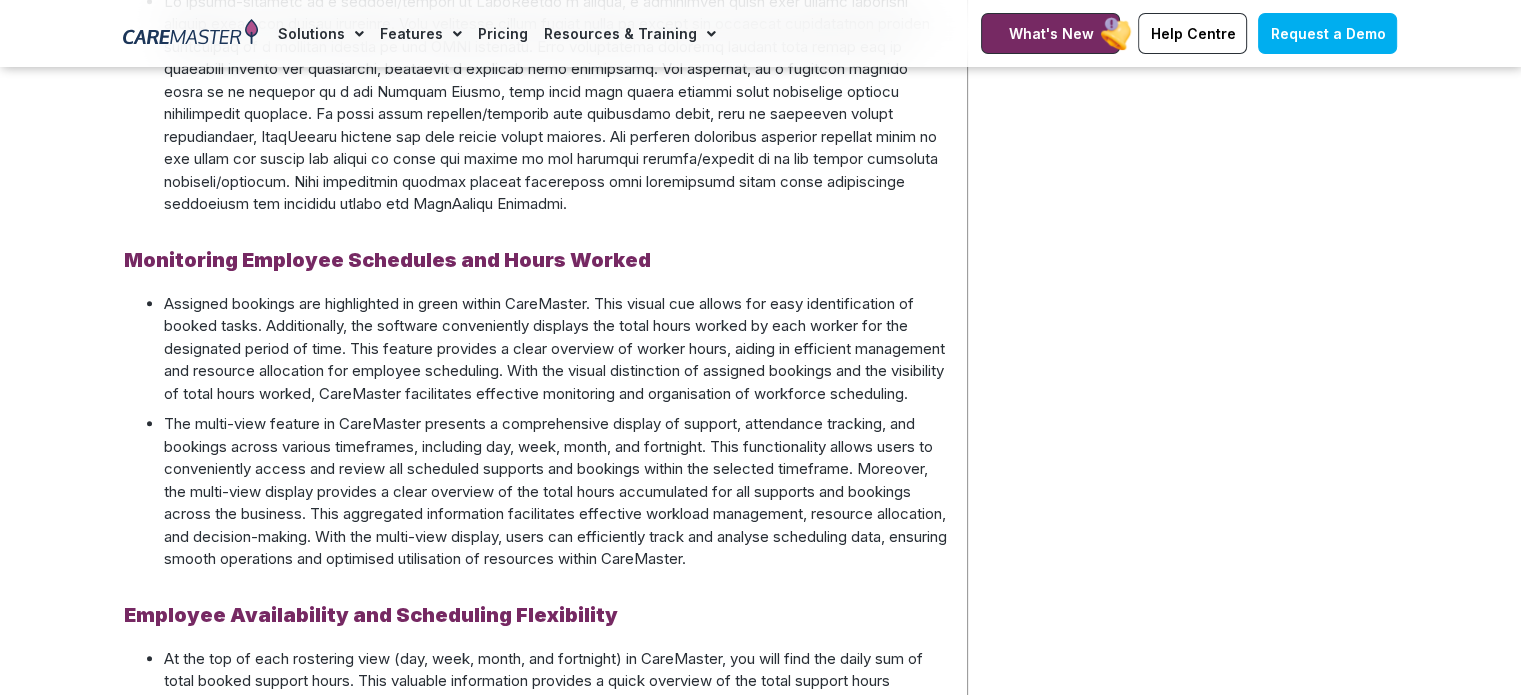 click on "The multi-view feature in CareMaster presents a comprehensive display of support, attendance tracking, and bookings across various timeframes, including day, week, month, and fortnight. This functionality allows users to conveniently access and review all scheduled supports and bookings within the selected timeframe. Moreover, the multi-view display provides a clear overview of the total hours accumulated for all supports and bookings across the business. This aggregated information facilitates effective workload management, resource allocation, and decision-making. With the multi-view display, users can efficiently track and analyse scheduling data, ensuring smooth operations and optimised utilisation of resources within CareMaster." at bounding box center [555, 492] 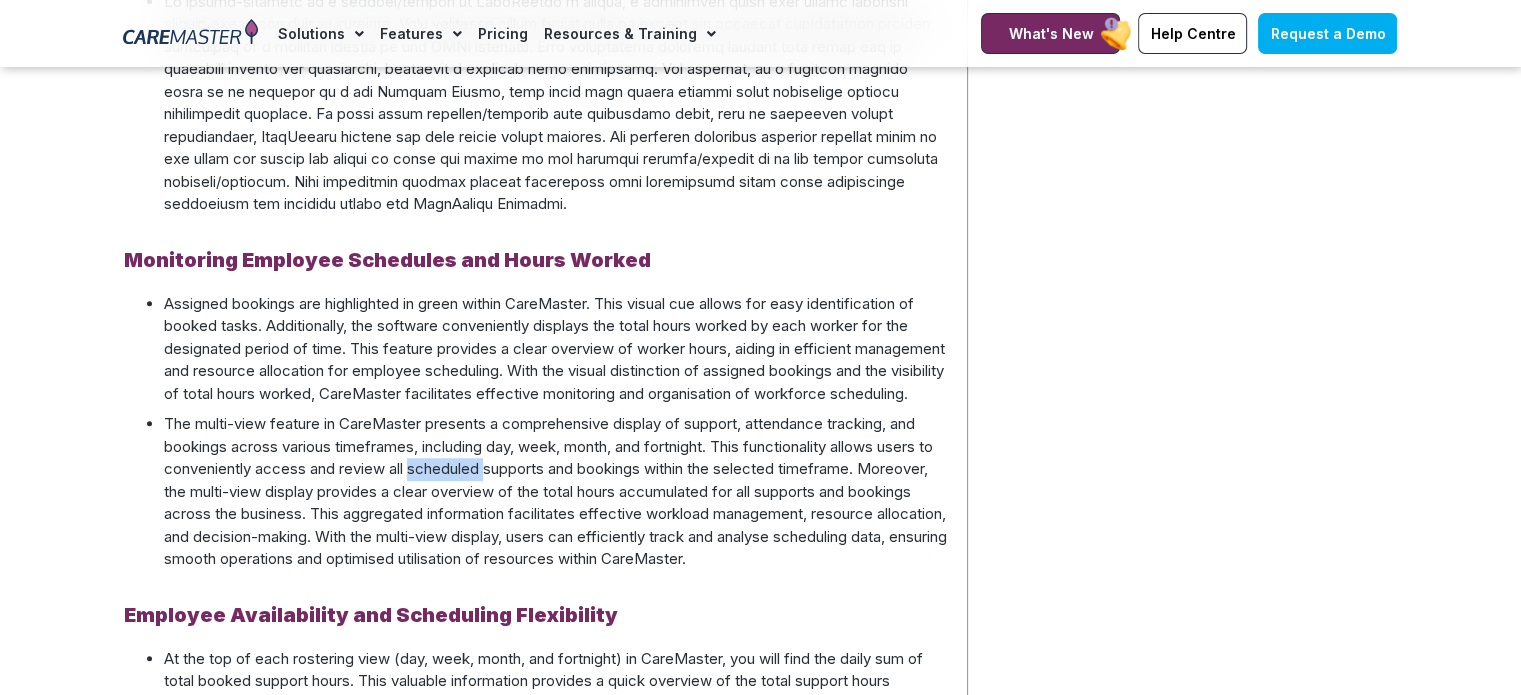click on "The multi-view feature in CareMaster presents a comprehensive display of support, attendance tracking, and bookings across various timeframes, including day, week, month, and fortnight. This functionality allows users to conveniently access and review all scheduled supports and bookings within the selected timeframe. Moreover, the multi-view display provides a clear overview of the total hours accumulated for all supports and bookings across the business. This aggregated information facilitates effective workload management, resource allocation, and decision-making. With the multi-view display, users can efficiently track and analyse scheduling data, ensuring smooth operations and optimised utilisation of resources within CareMaster." at bounding box center [555, 492] 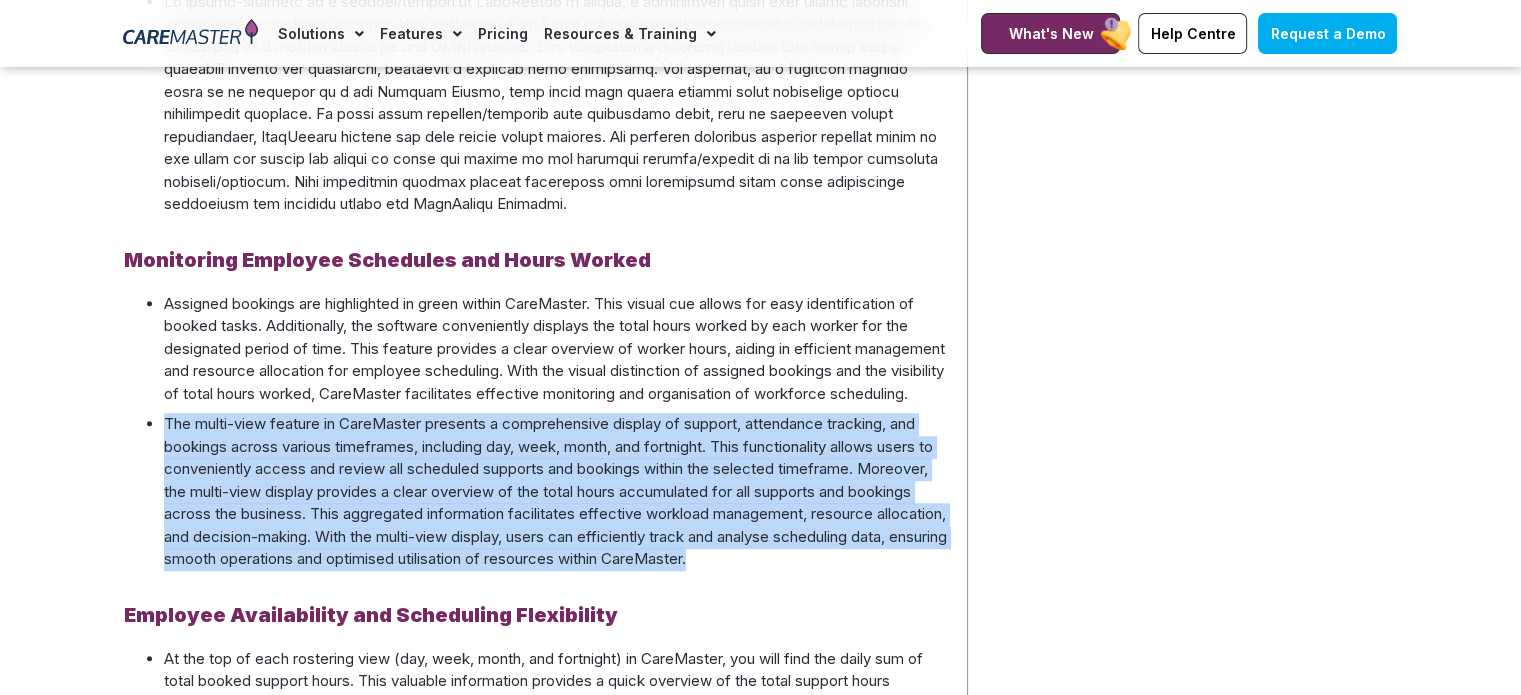 click on "The multi-view feature in CareMaster presents a comprehensive display of support, attendance tracking, and bookings across various timeframes, including day, week, month, and fortnight. This functionality allows users to conveniently access and review all scheduled supports and bookings within the selected timeframe. Moreover, the multi-view display provides a clear overview of the total hours accumulated for all supports and bookings across the business. This aggregated information facilitates effective workload management, resource allocation, and decision-making. With the multi-view display, users can efficiently track and analyse scheduling data, ensuring smooth operations and optimised utilisation of resources within CareMaster." at bounding box center (555, 492) 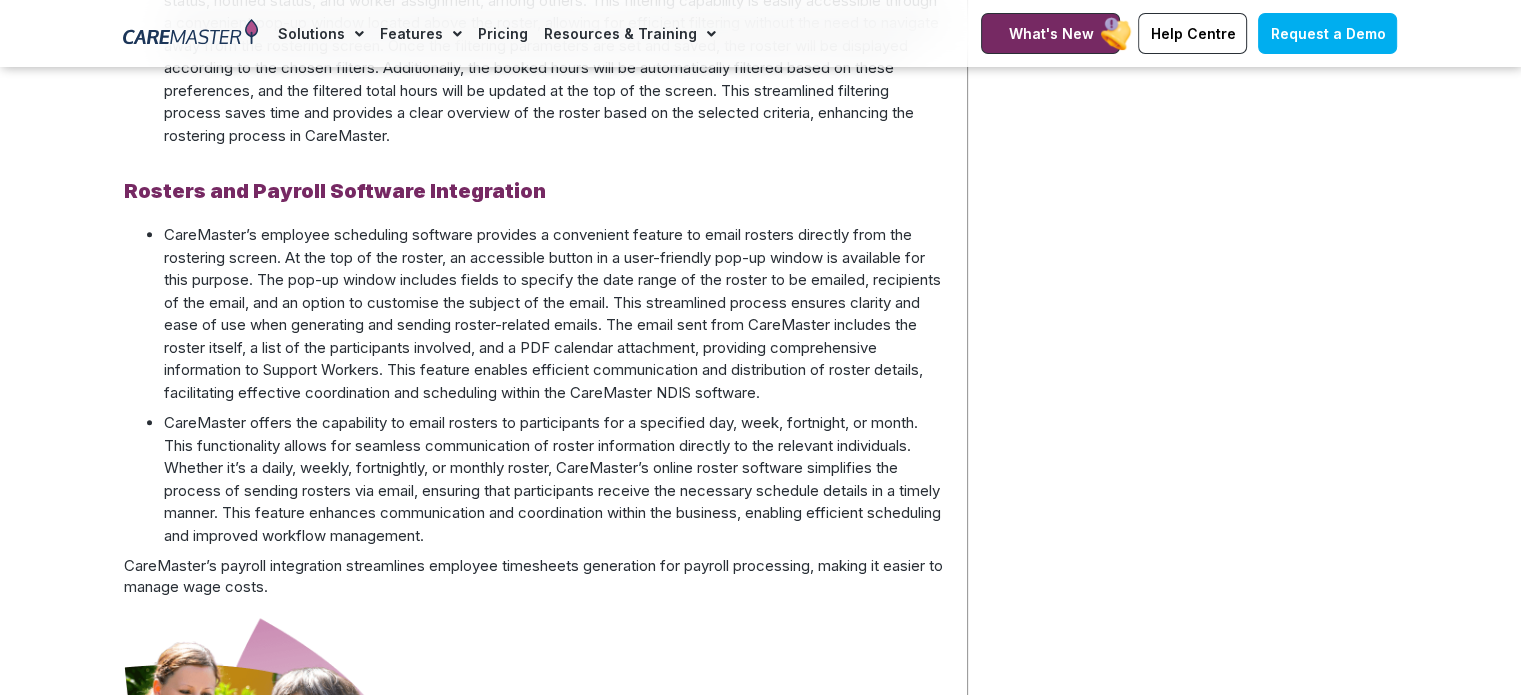 scroll, scrollTop: 2156, scrollLeft: 0, axis: vertical 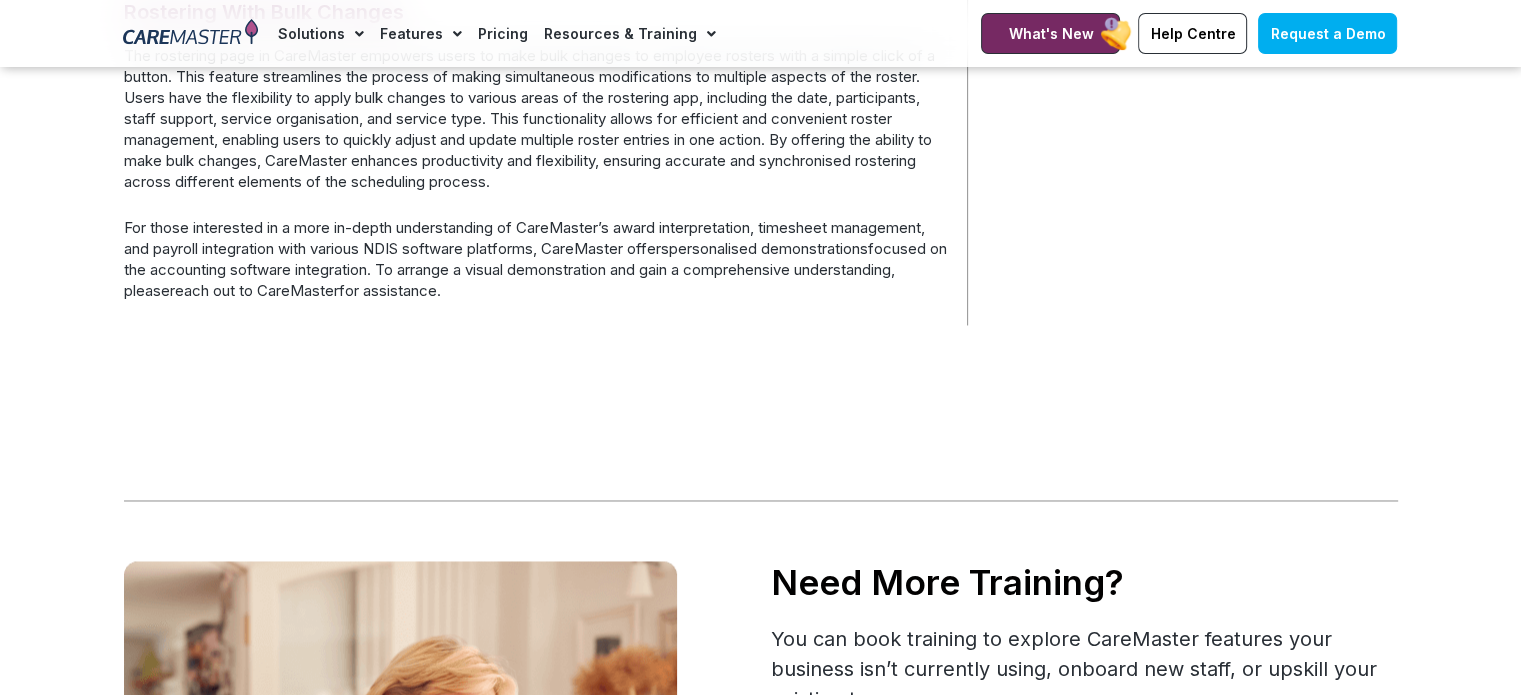 click on "For those interested in a more in-depth understanding of CareMaster’s award interpretation, timesheet management, and payroll integration with various NDIS software platforms, CareMaster offers  personalised demonstrations  focused on the accounting software integration. To arrange a visual demonstration and gain a comprehensive understanding, please  reach out to CareMaster  for assistance." at bounding box center (535, 259) 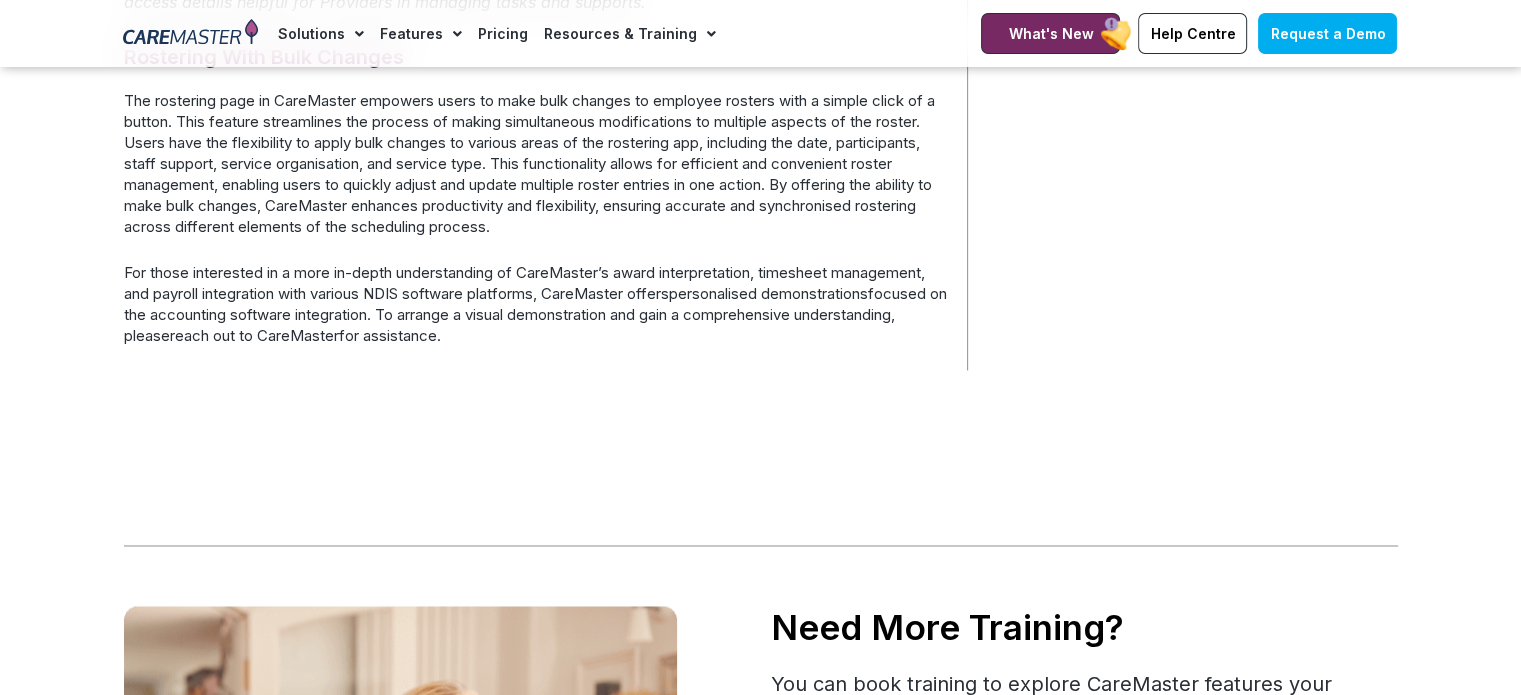drag, startPoint x: 699, startPoint y: 403, endPoint x: 143, endPoint y: 104, distance: 631.29785 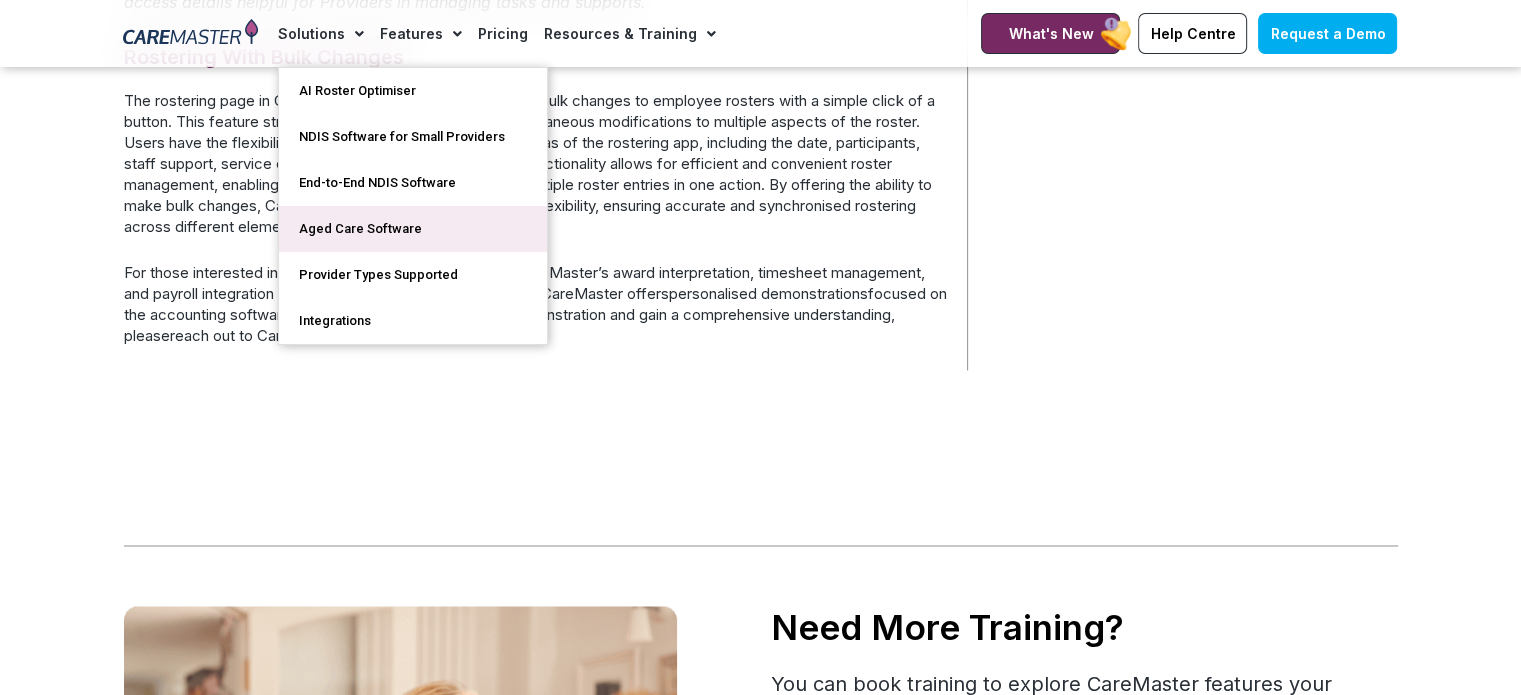 click on "Aged Care Software" 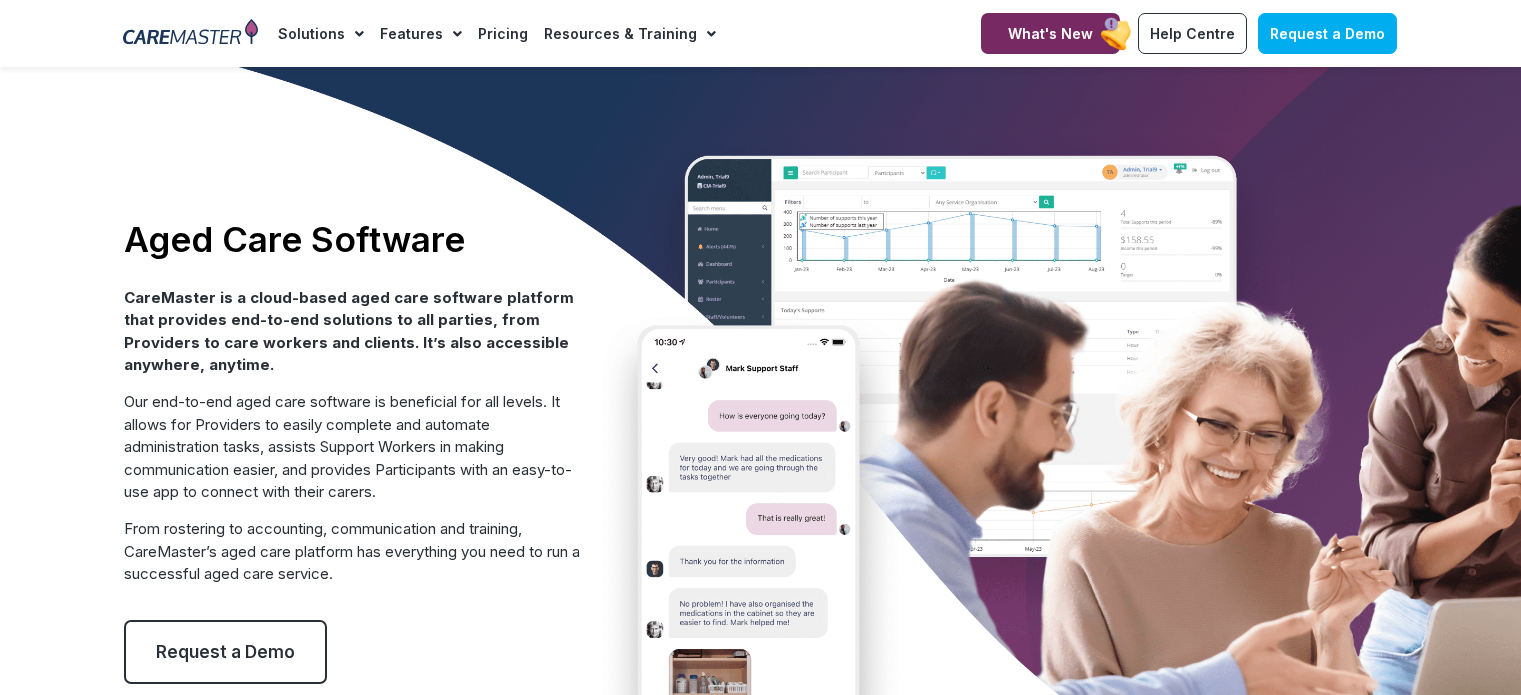 scroll, scrollTop: 0, scrollLeft: 0, axis: both 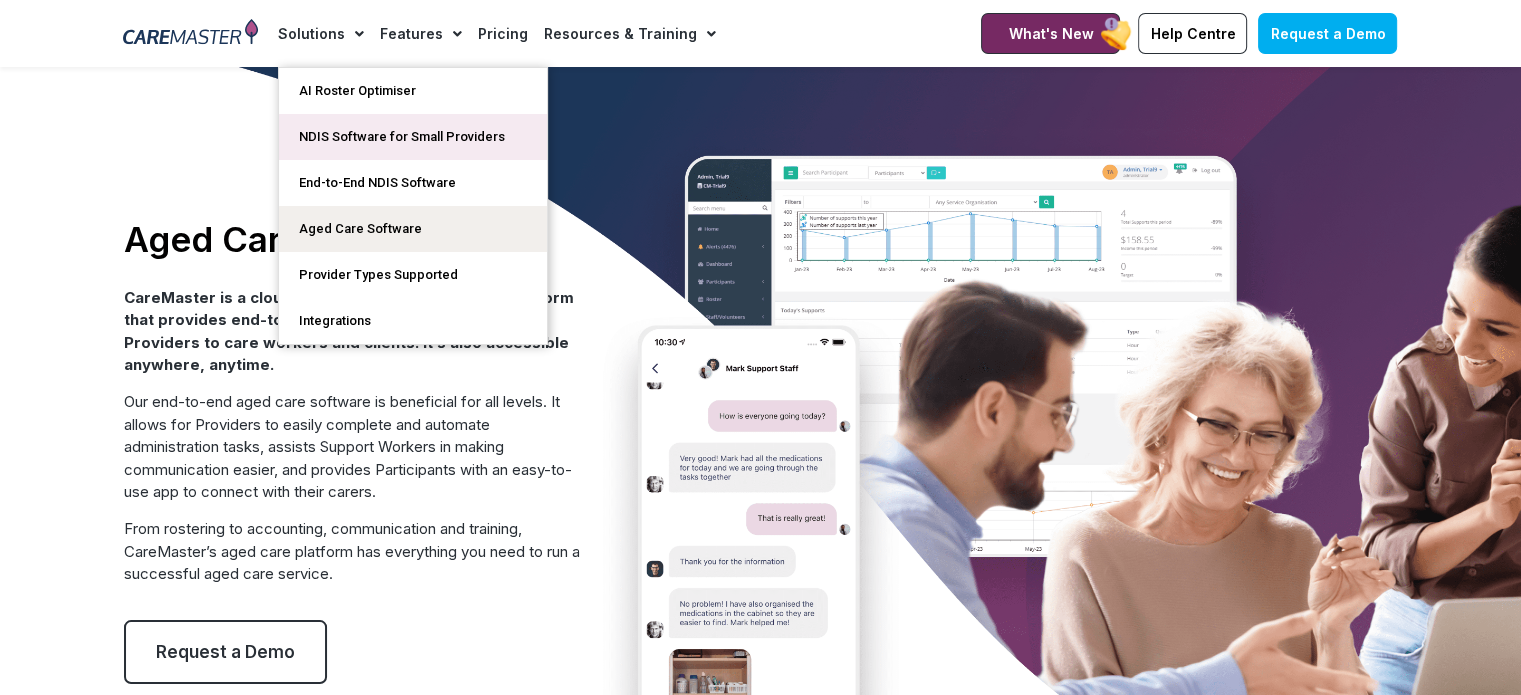 click on "NDIS Software for Small Providers" 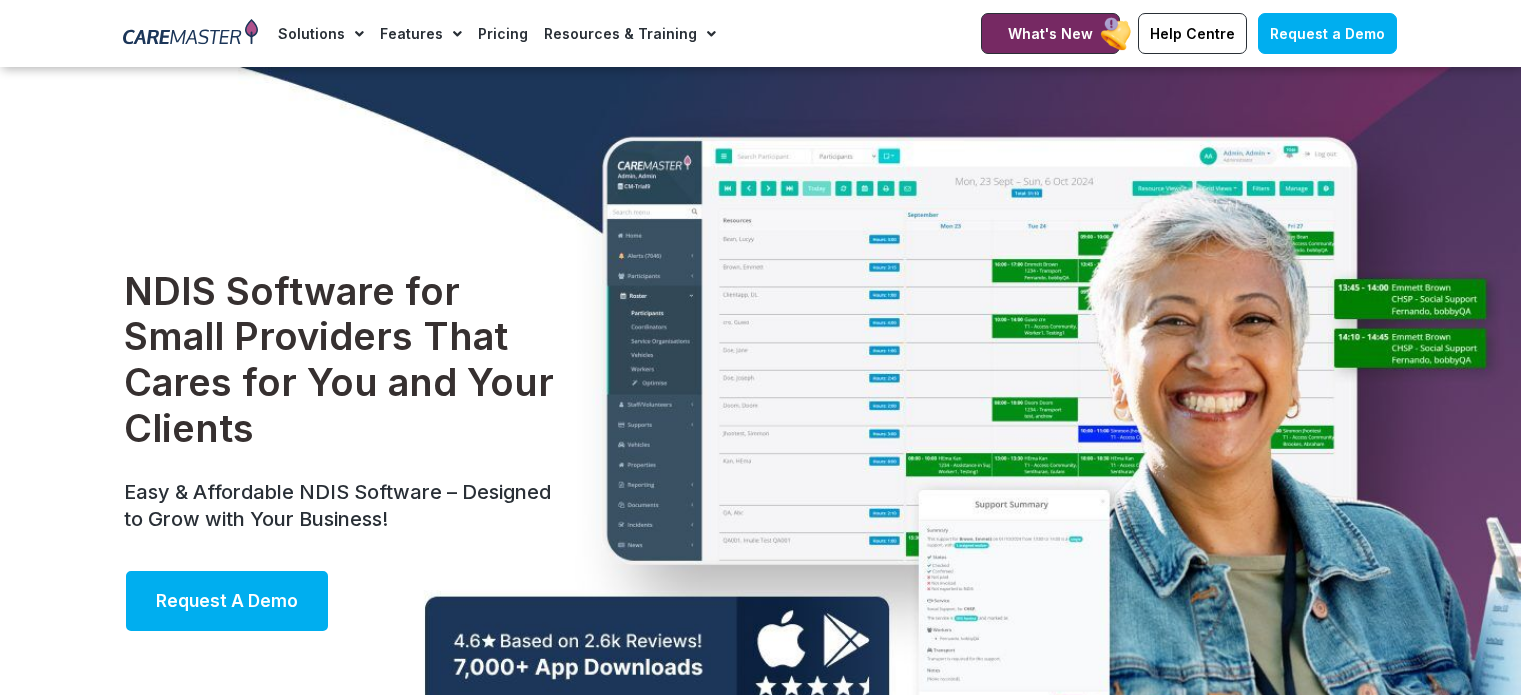 scroll, scrollTop: 256, scrollLeft: 0, axis: vertical 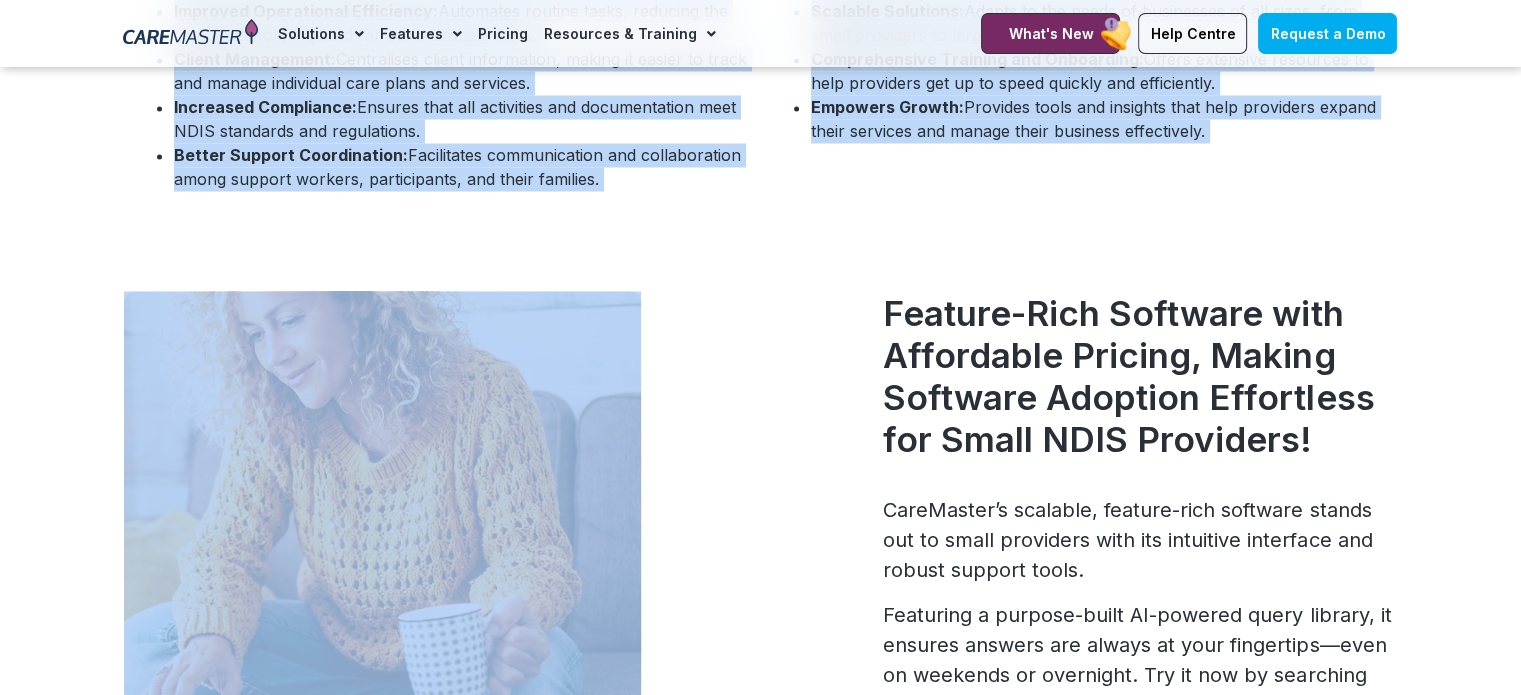 drag, startPoint x: 126, startPoint y: 82, endPoint x: 1214, endPoint y: 190, distance: 1093.3472 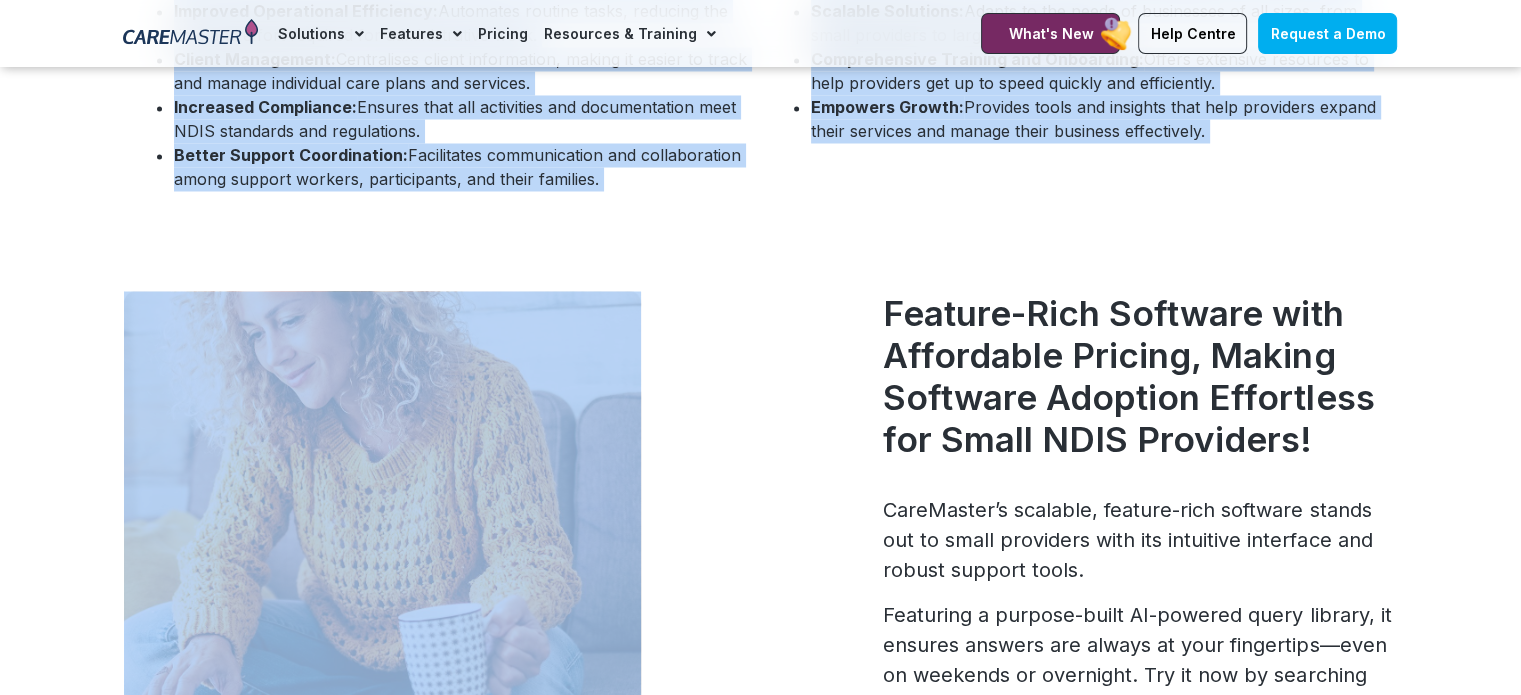 copy on "Administrator Portal           An administrator portal offering a range of essential tools to choose from, tailored to efficiently manage a small NDIS provider.           Travel and Expense Tracking In-App Chat Shift Broadcasting Incident Management NDIS Reporting Real-Time Insights Data Extraction Dashboard Reports Accounting Software Integrations (Xero, MYOB, KeyPay, etc.) Invoicing Payroll Scheduling and Skills-Based Rostering Travel and Vehicle Management Automated Timesheets Document Management Property Management News and Document Broadcasting Available Shift Broadcasting GPS Support Worker Tracking Document and System Alerts And Reminders SMS and Email Messaging And Automation HR Tools                   Support Worker App           So intuitive, you can learn to use it on the go—this dedicated app is tailored for support workers in small NDIS and disability service providers everywhere, delivering essential tools to uphold high standards of care and compliance within the NDIS framework.           Cl..." 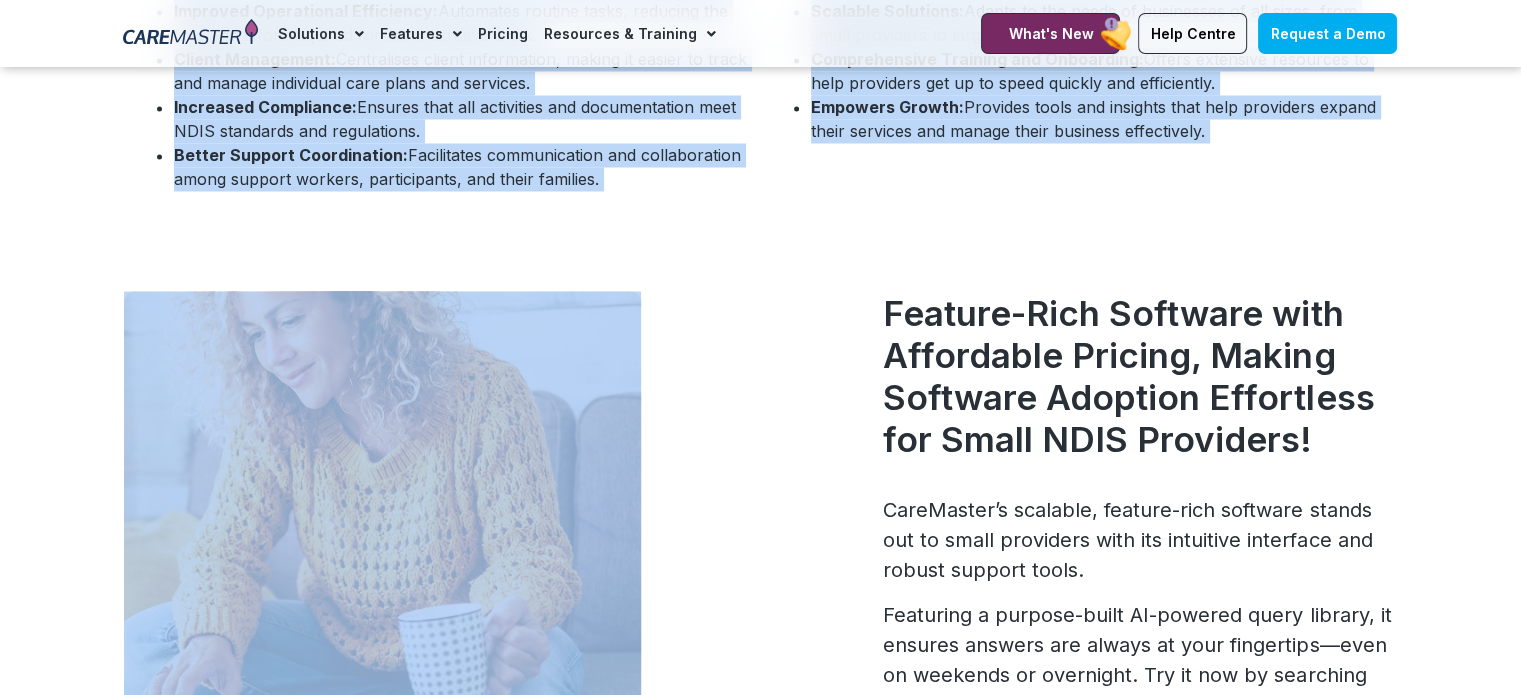 click on "Scalable Solutions:  Adapts to the needs of businesses of all sizes, from small providers to larger organisations.   Comprehensive Training and Onboarding:  Offers extensive resources to help providers get up to speed quickly and efficiently.   Empowers Growth:  Provides tools and insights that help providers expand their services and manage their business effectively." at bounding box center [1079, 95] 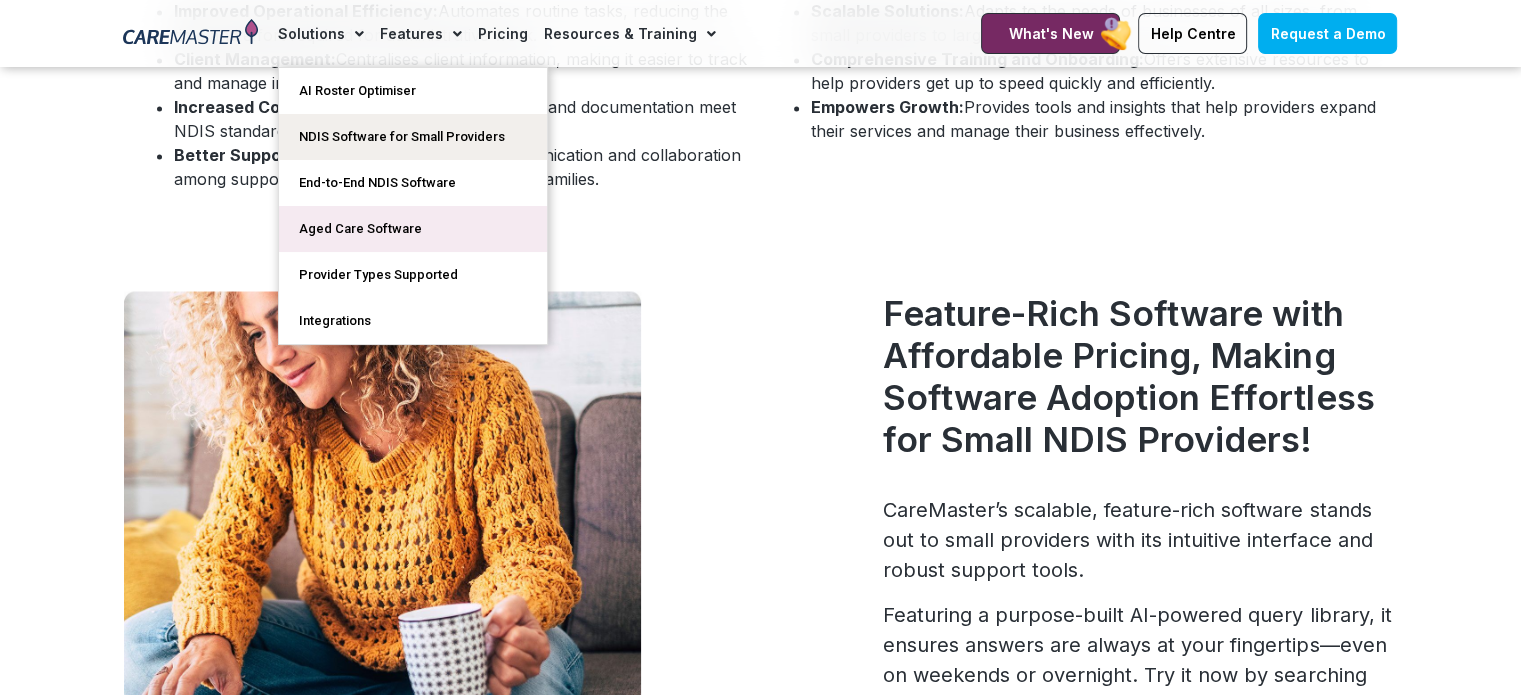 click on "Aged Care Software" 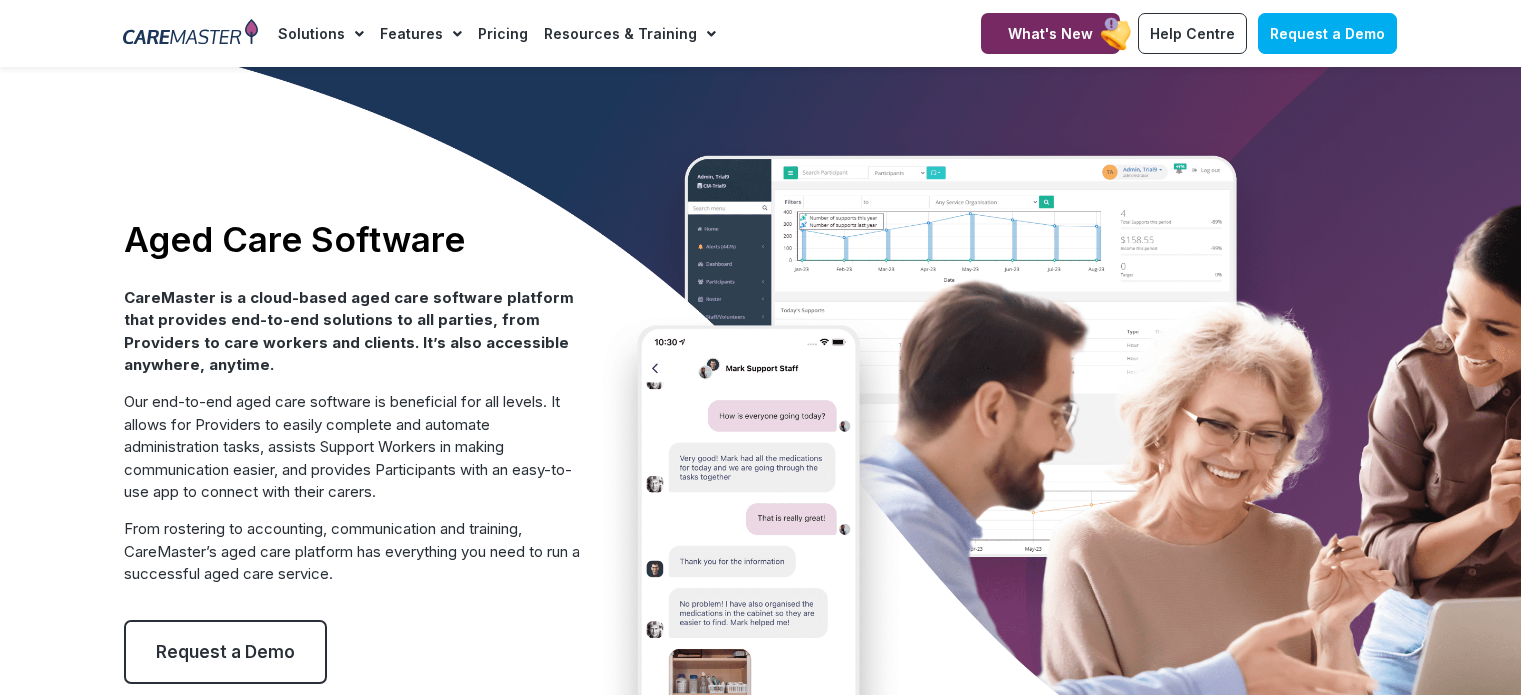 scroll, scrollTop: 0, scrollLeft: 0, axis: both 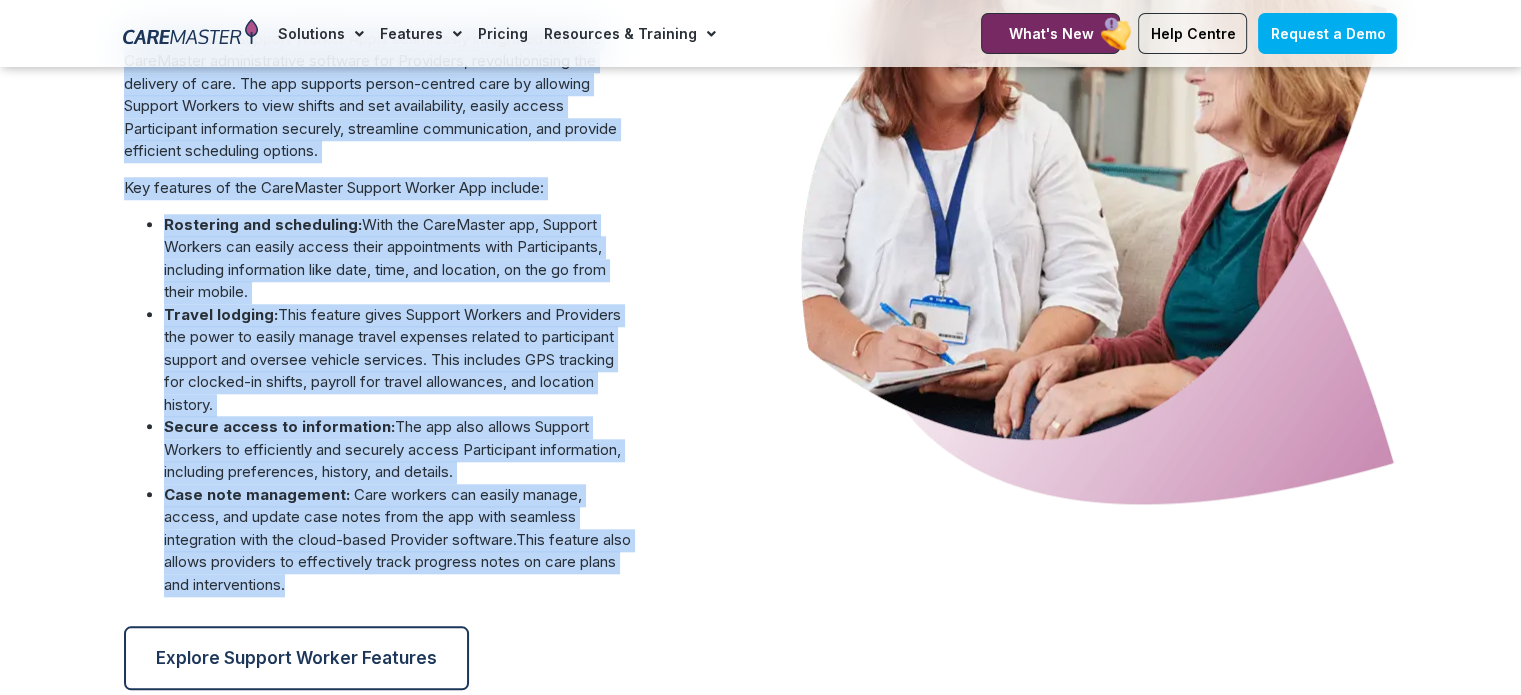drag, startPoint x: 109, startPoint y: 159, endPoint x: 468, endPoint y: 621, distance: 585.08545 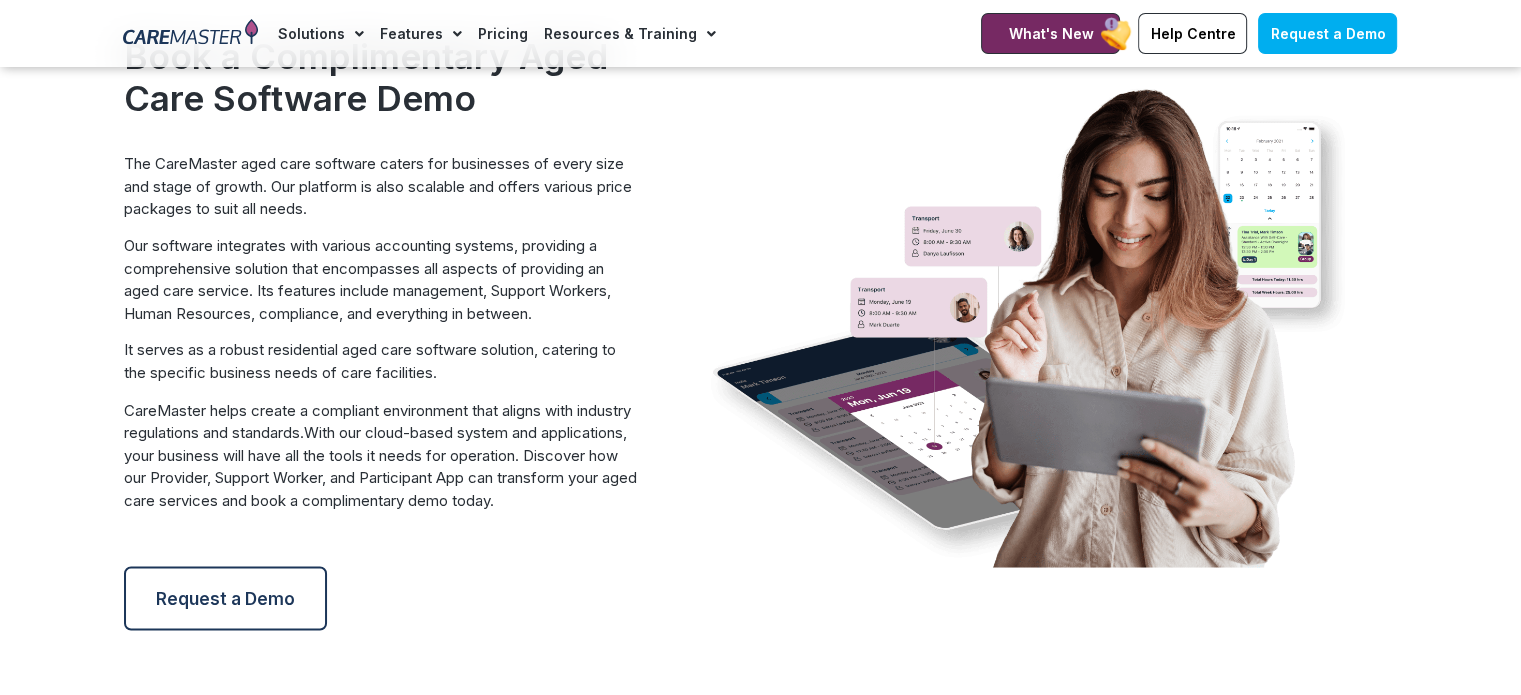 scroll, scrollTop: 3432, scrollLeft: 0, axis: vertical 